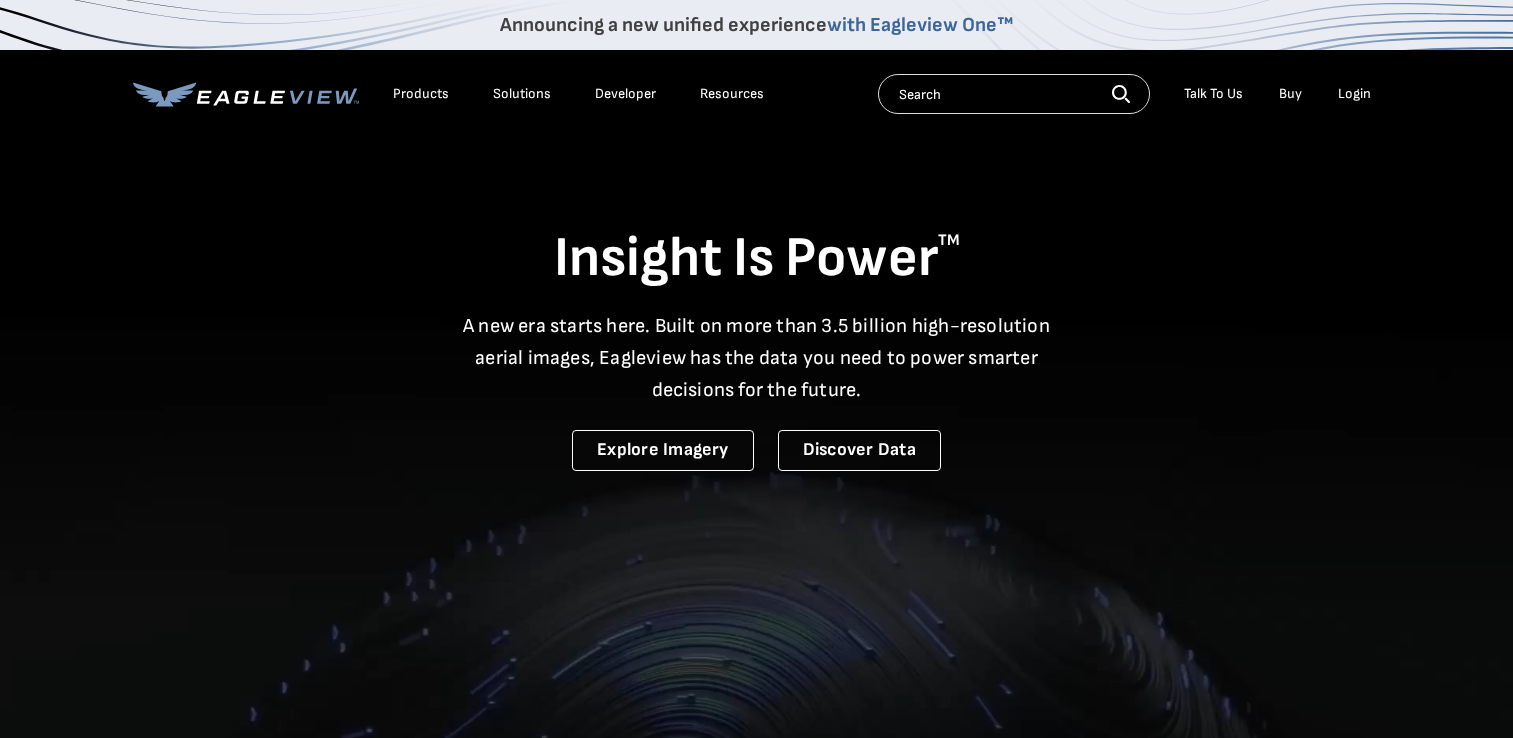 scroll, scrollTop: 0, scrollLeft: 0, axis: both 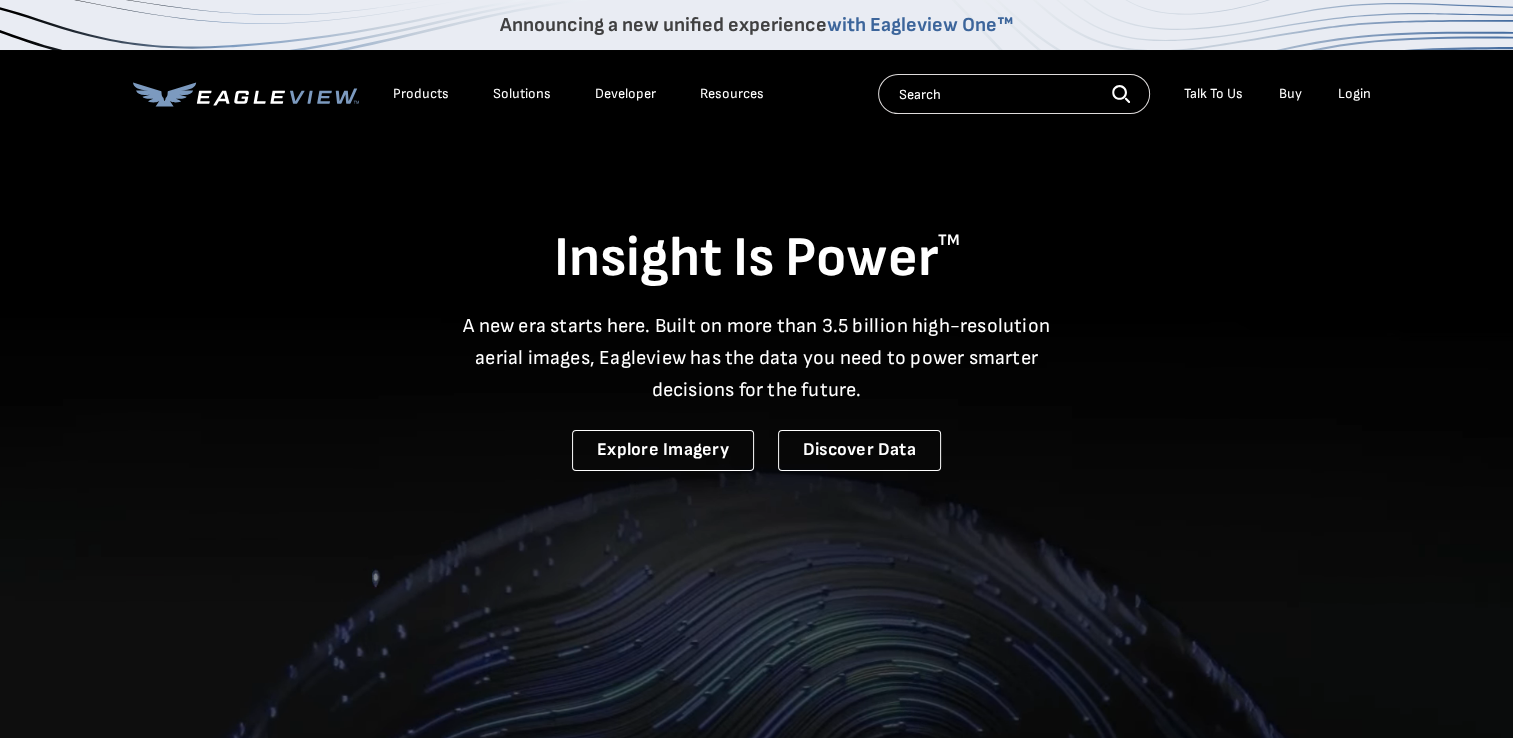 click on "Login" at bounding box center (1354, 94) 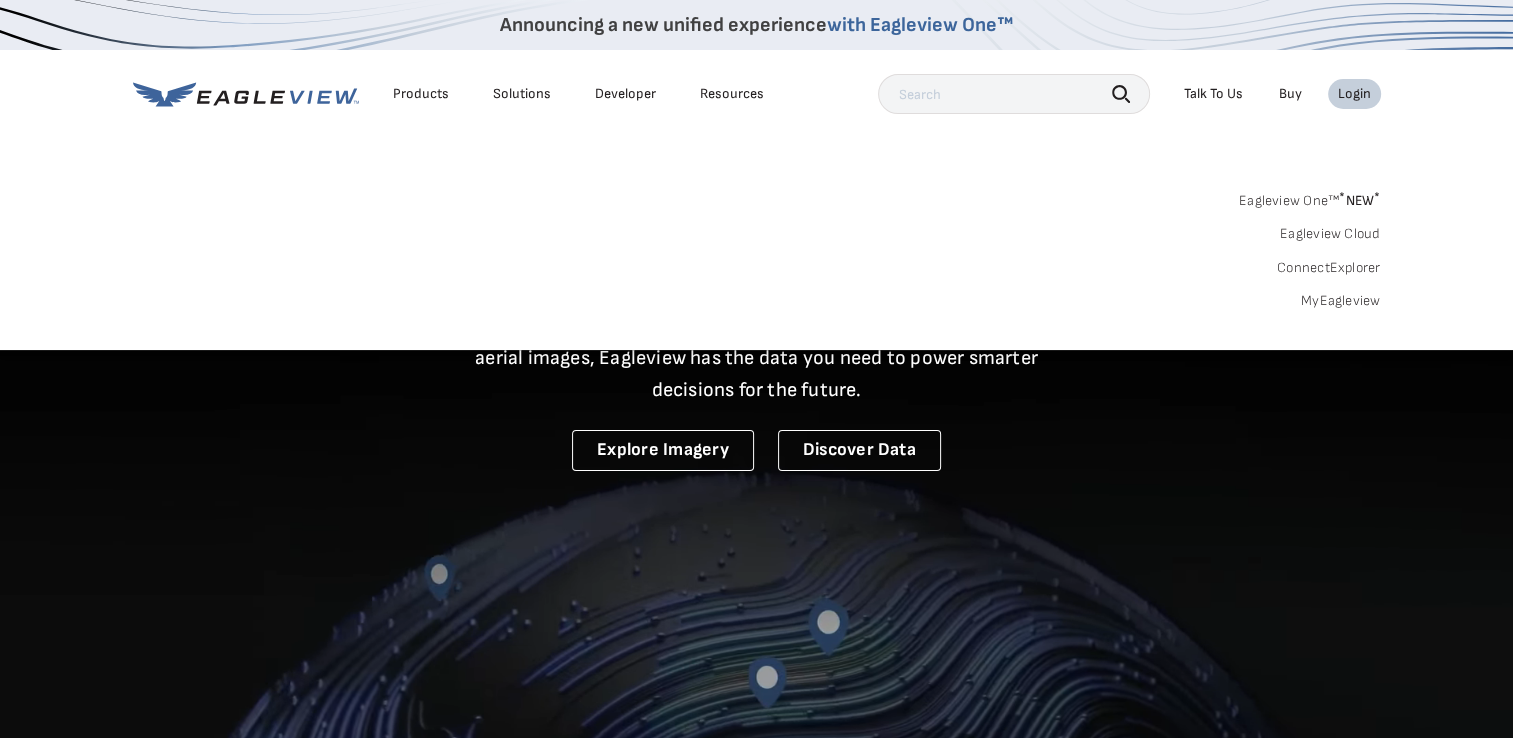 click on "Eagleview One™  * NEW *" at bounding box center [1310, 197] 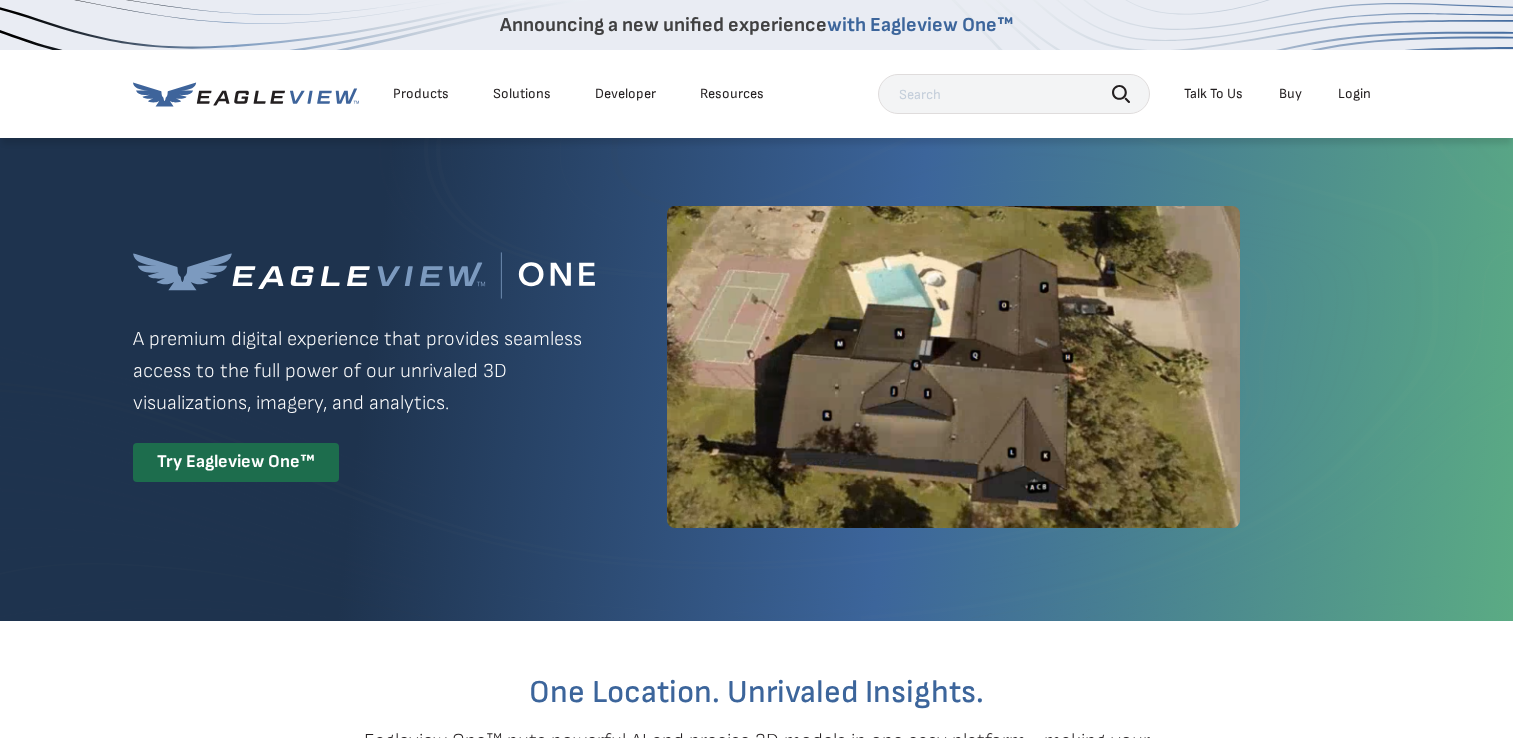 scroll, scrollTop: 0, scrollLeft: 0, axis: both 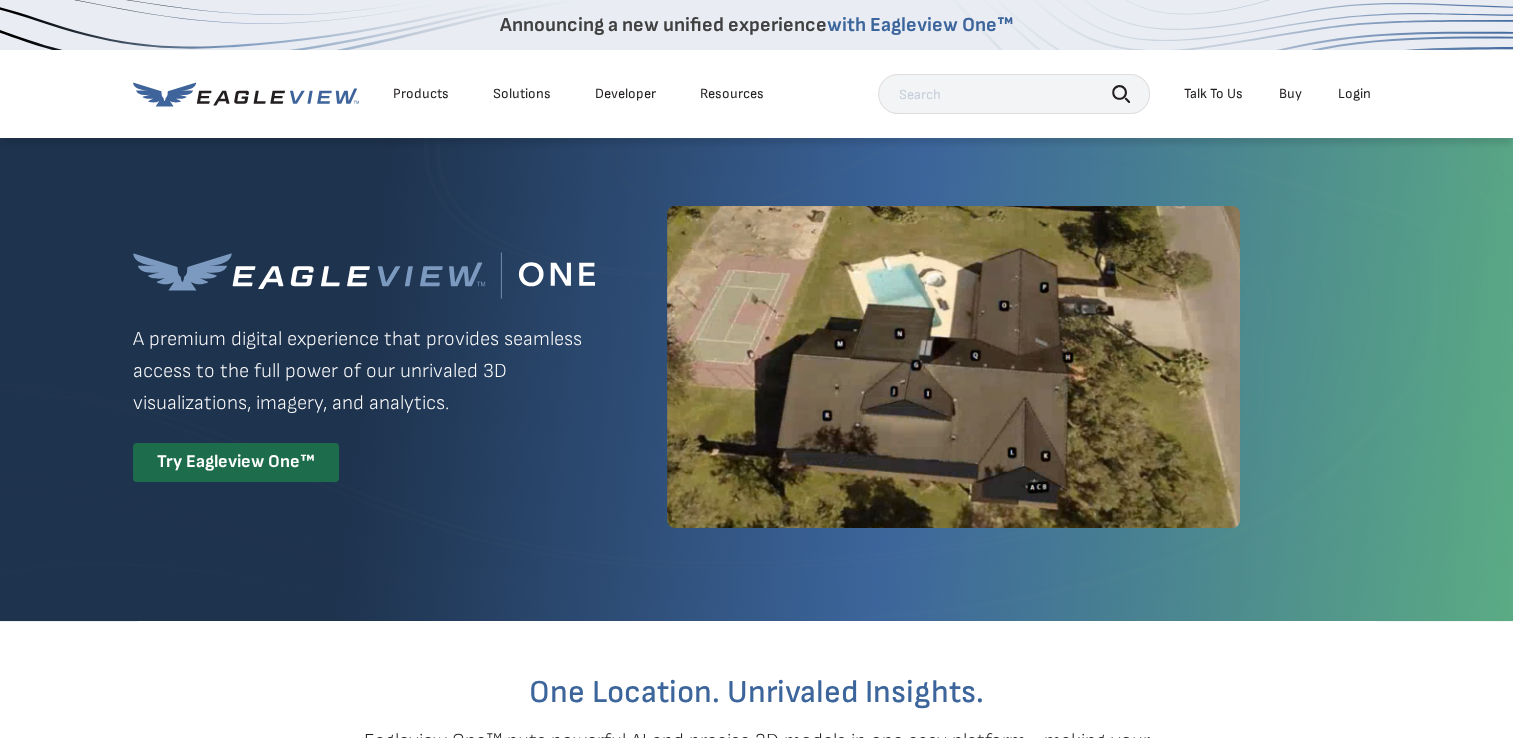 click on "Login" at bounding box center (1354, 94) 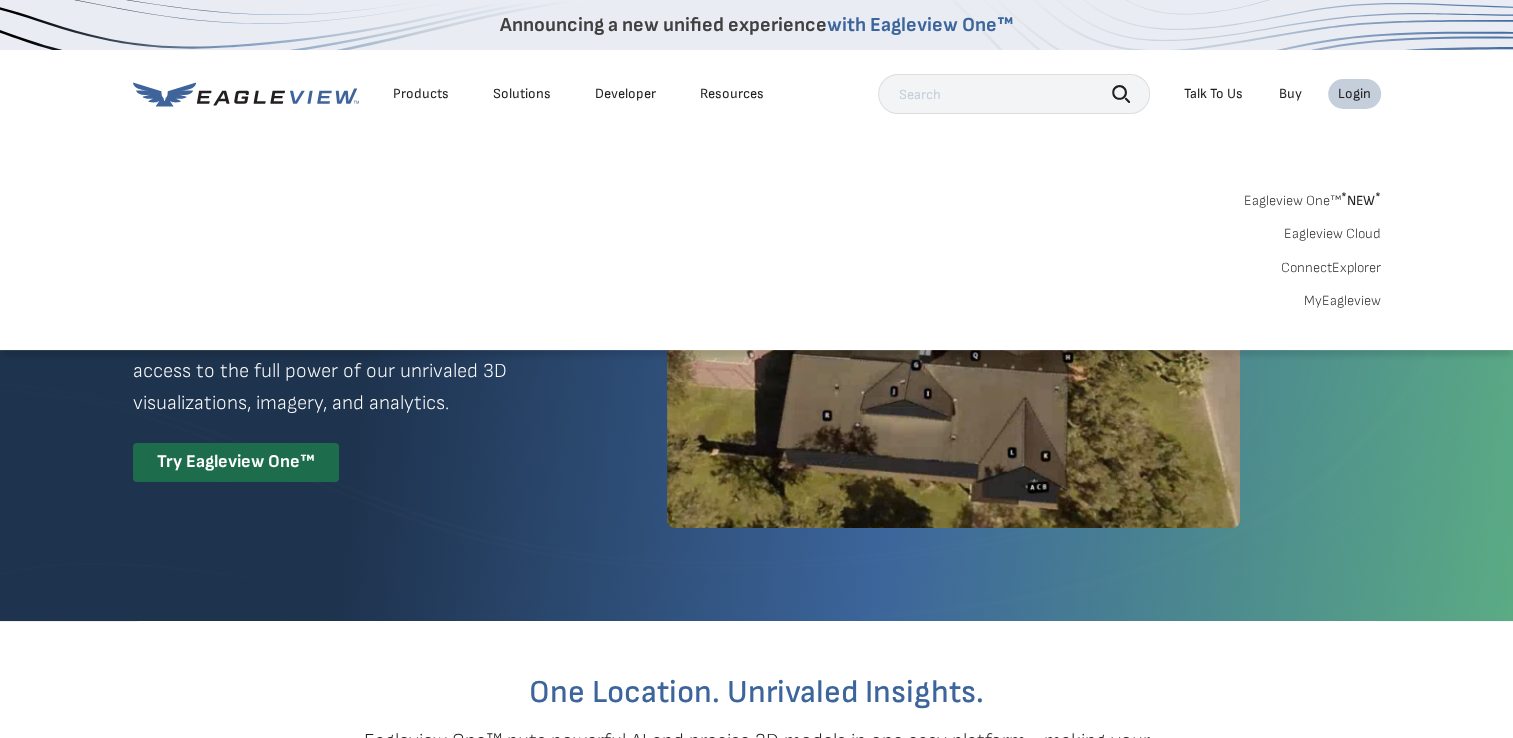 click on "MyEagleview" at bounding box center (1342, 301) 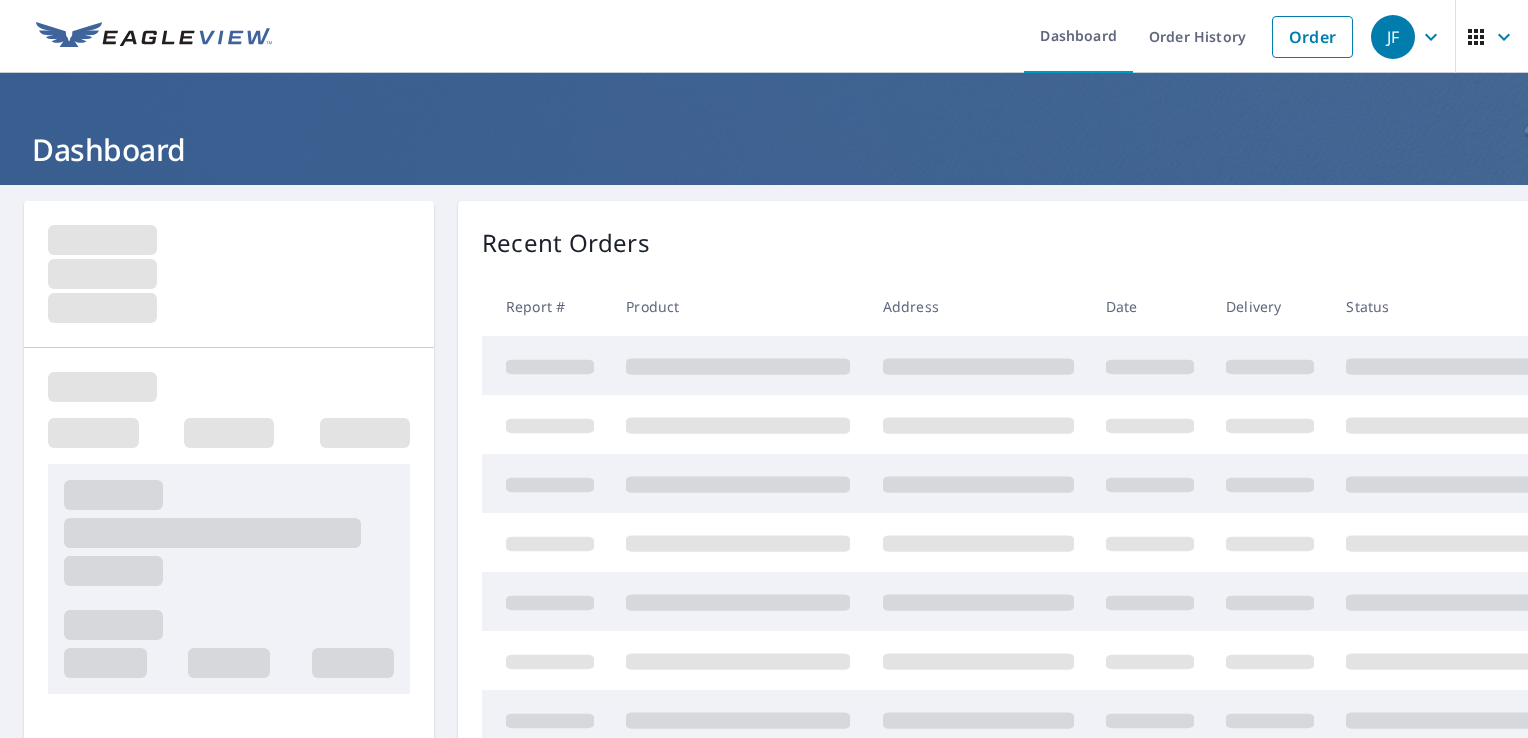 scroll, scrollTop: 0, scrollLeft: 0, axis: both 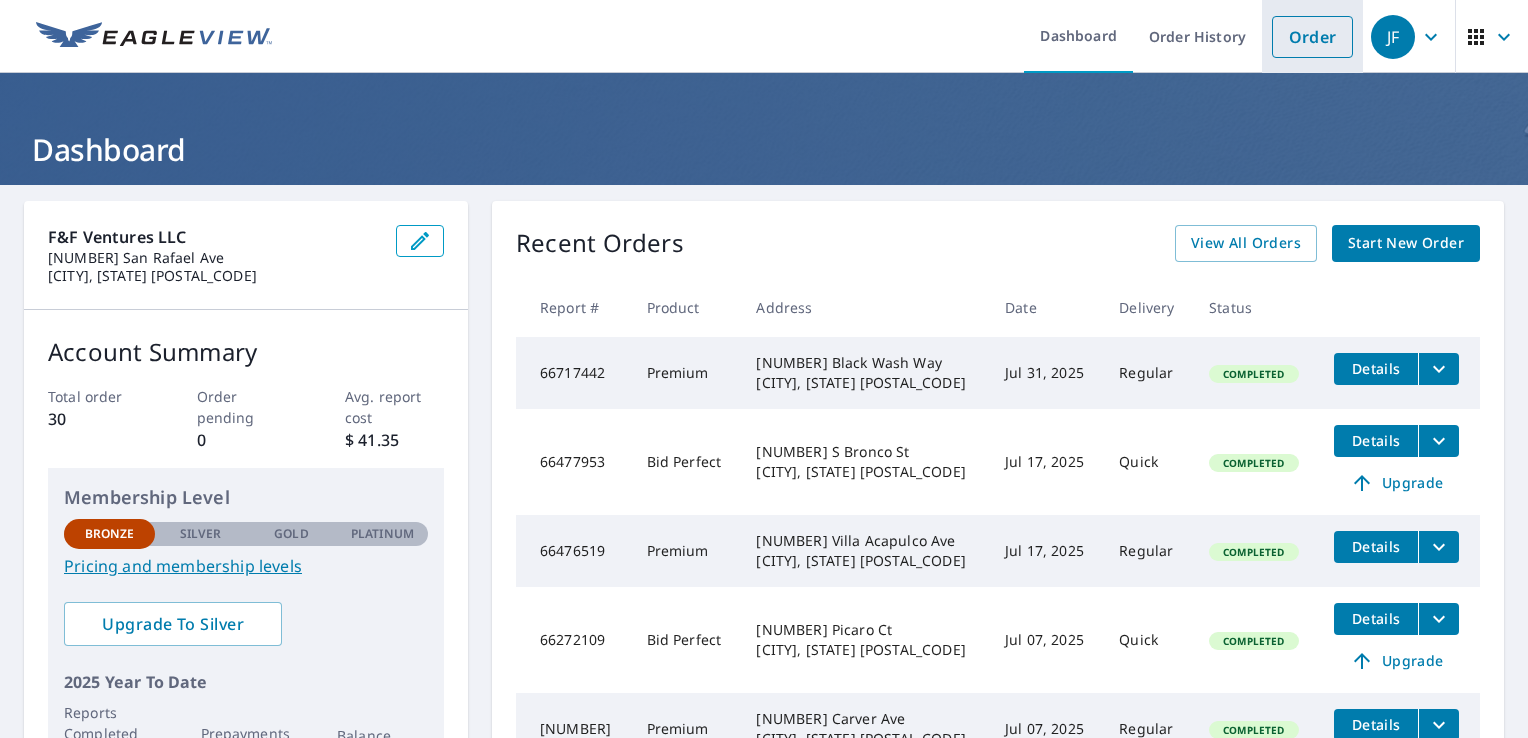click on "Order" at bounding box center [1312, 37] 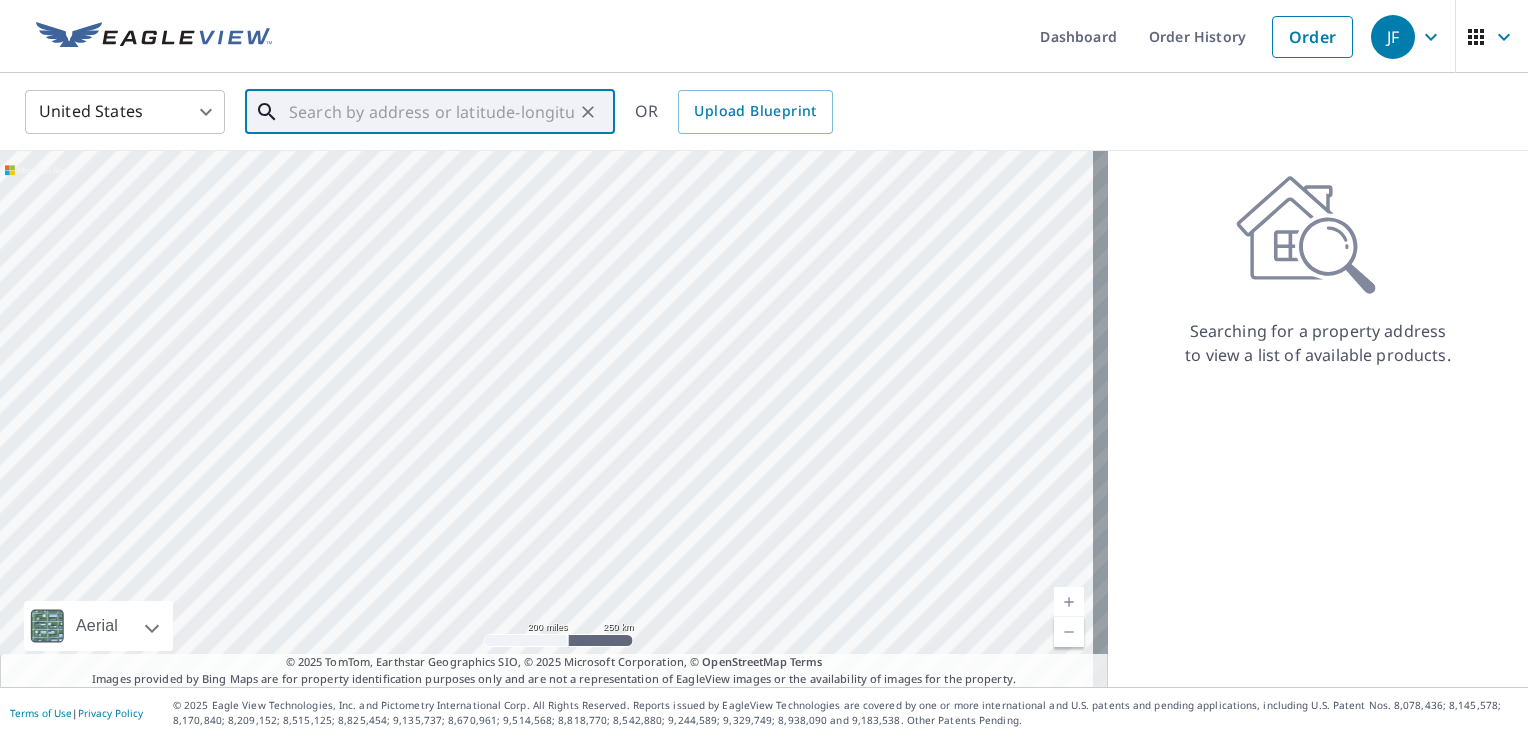 click at bounding box center (431, 112) 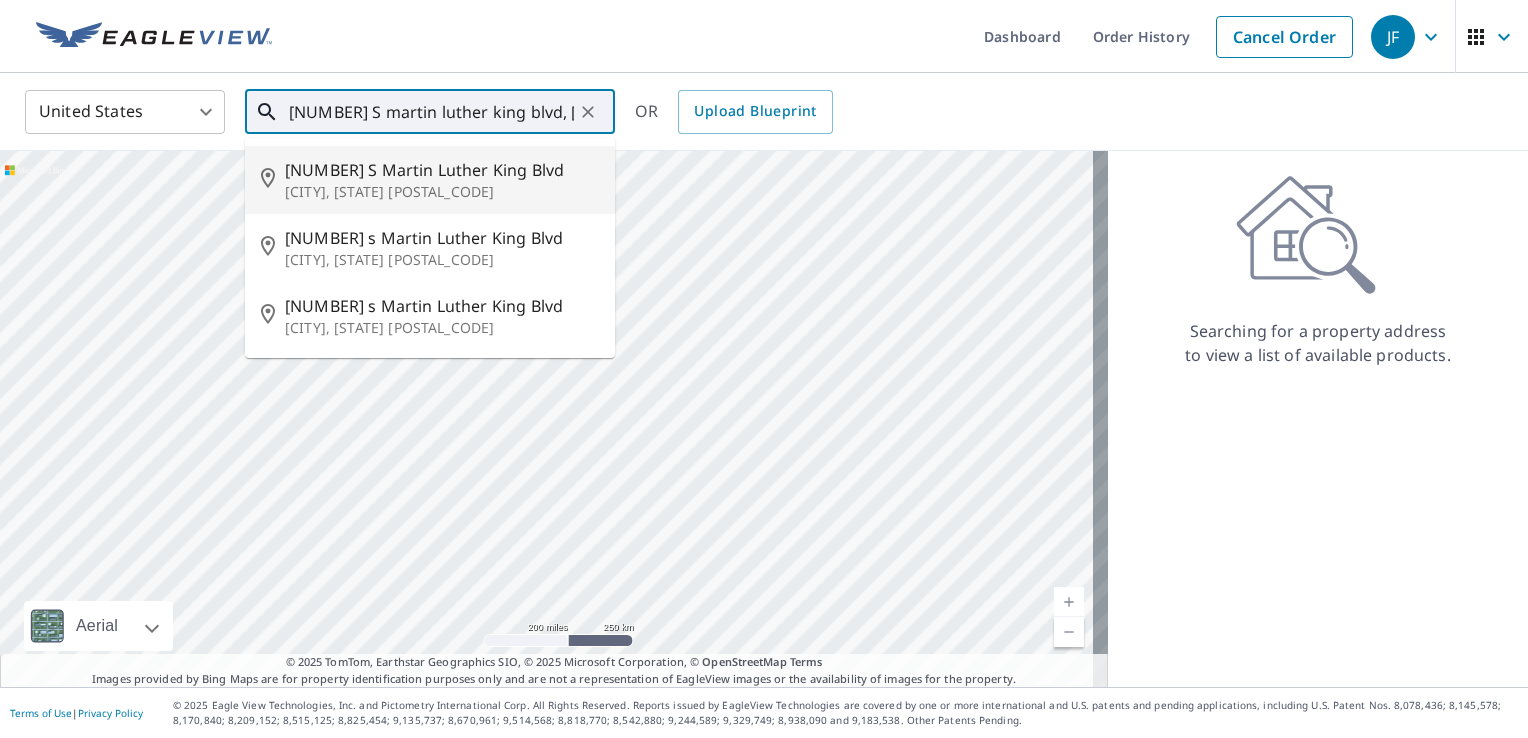 click on "[NUMBER] S Martin Luther King Blvd" at bounding box center [442, 170] 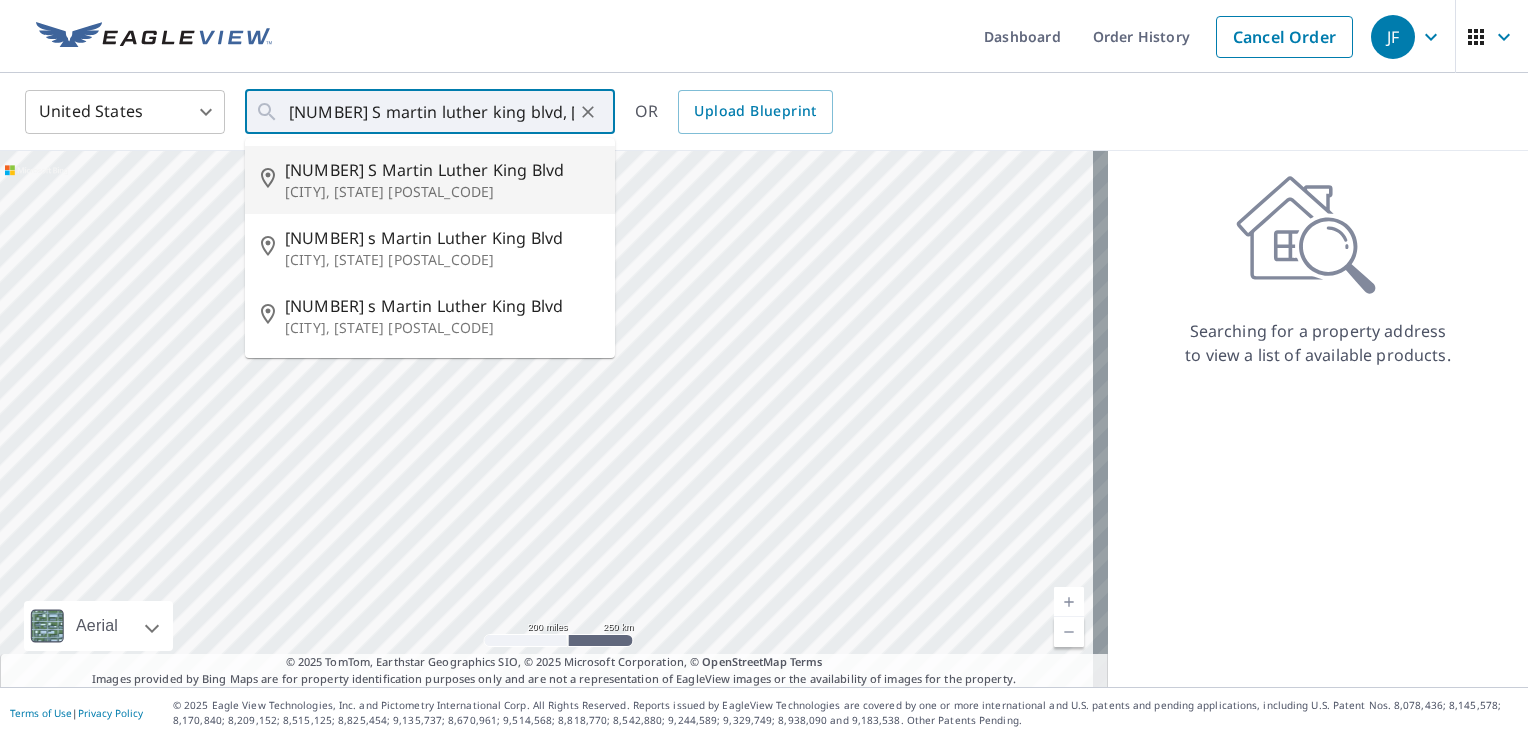type on "[NUMBER] S Martin Luther King Blvd [CITY], [STATE] [POSTAL_CODE]" 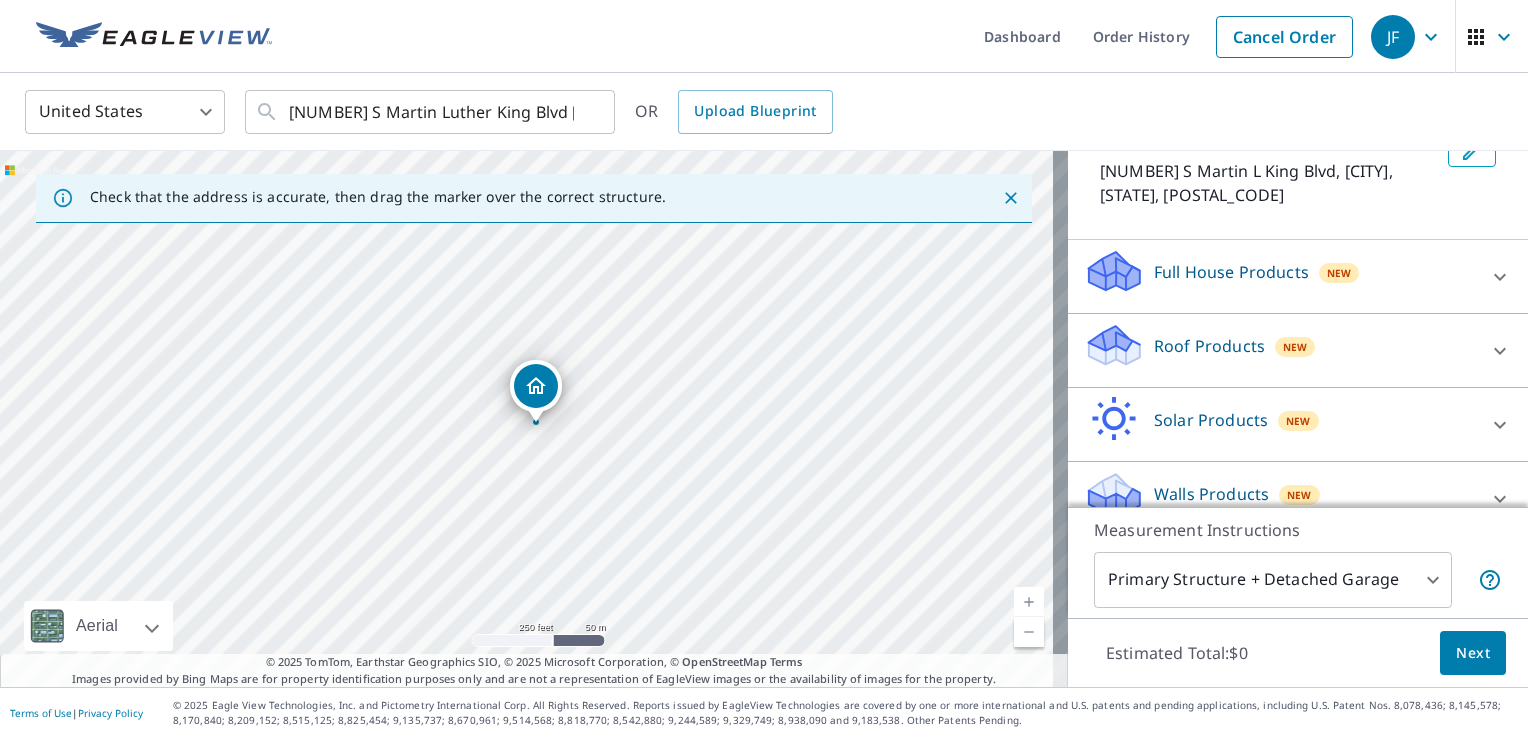 scroll, scrollTop: 144, scrollLeft: 0, axis: vertical 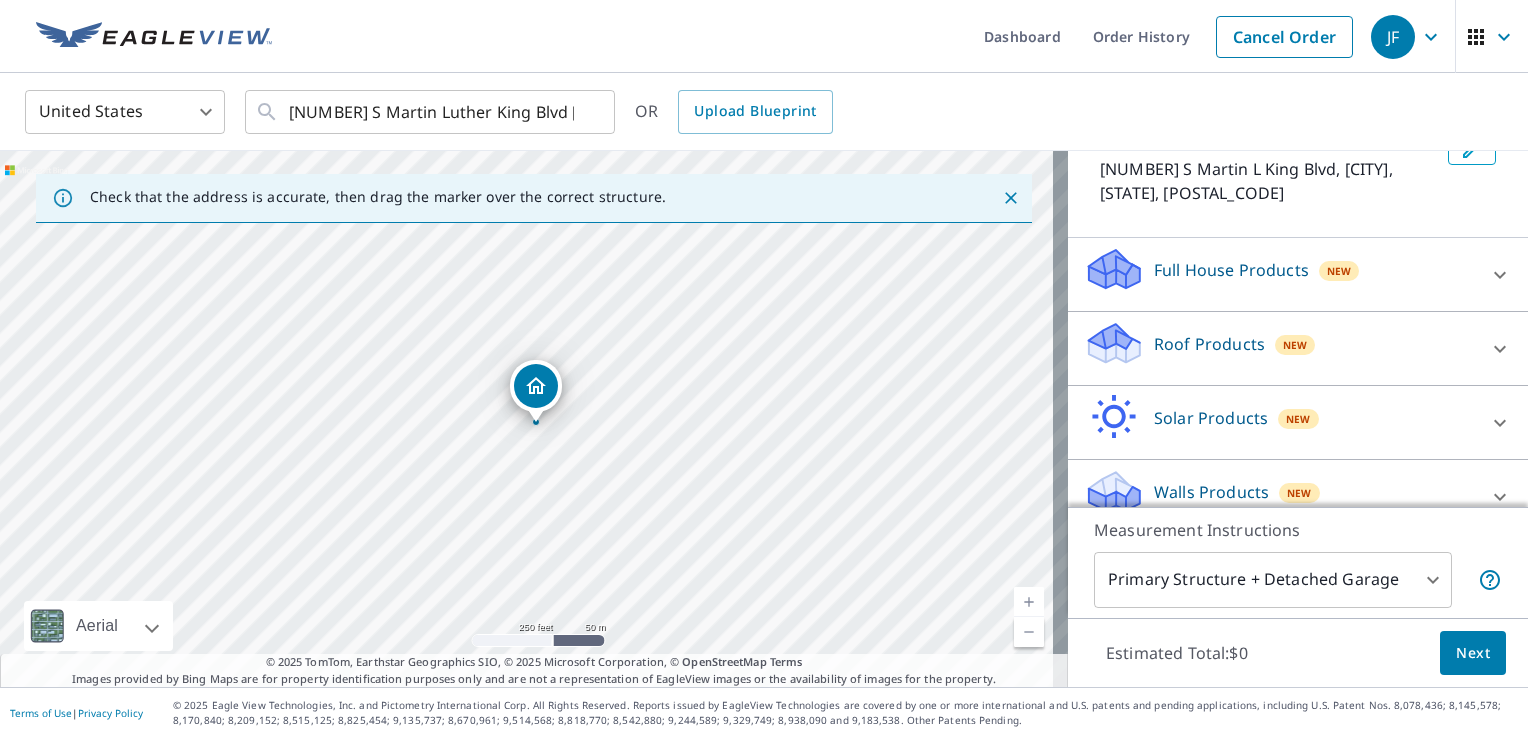 click on "Roof Products New" at bounding box center [1280, 348] 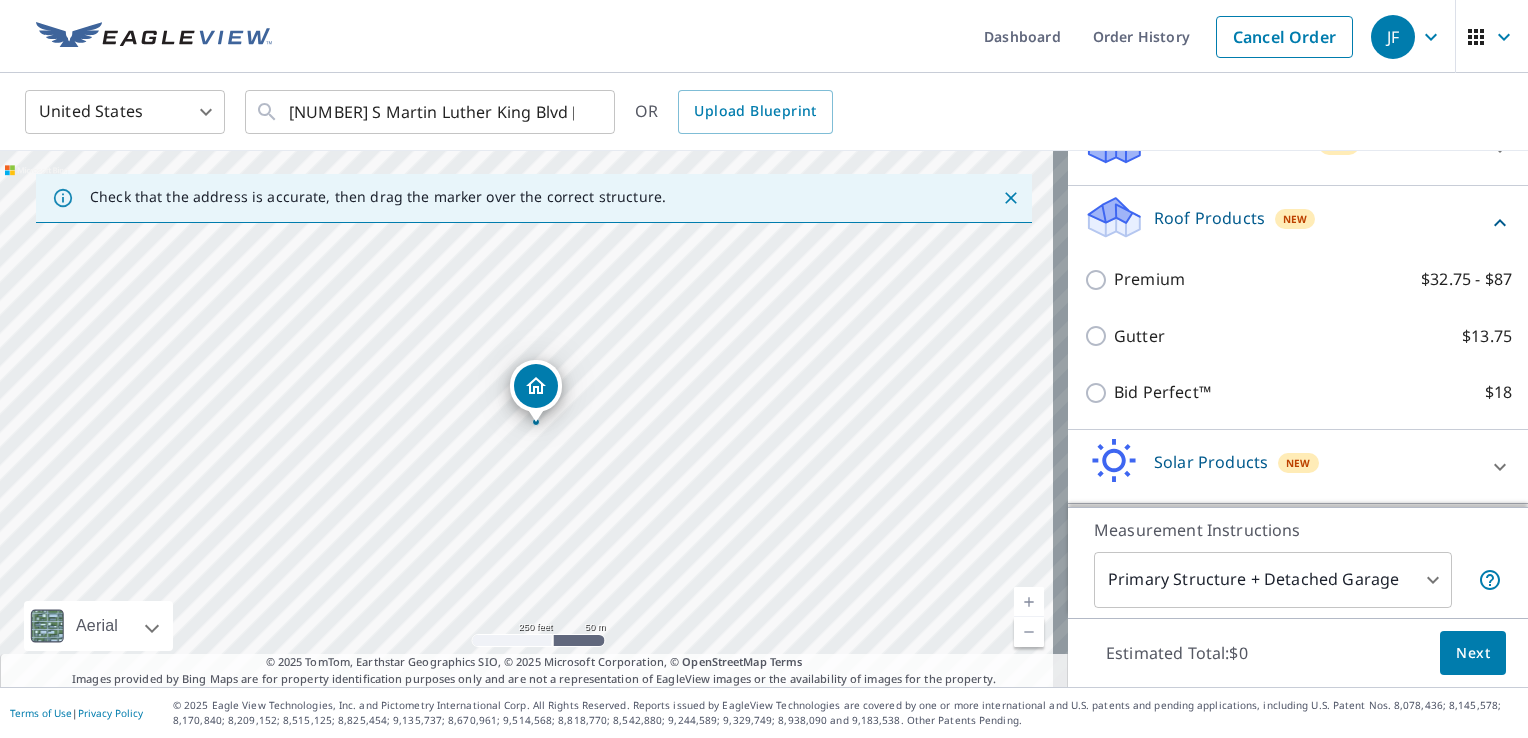 scroll, scrollTop: 275, scrollLeft: 0, axis: vertical 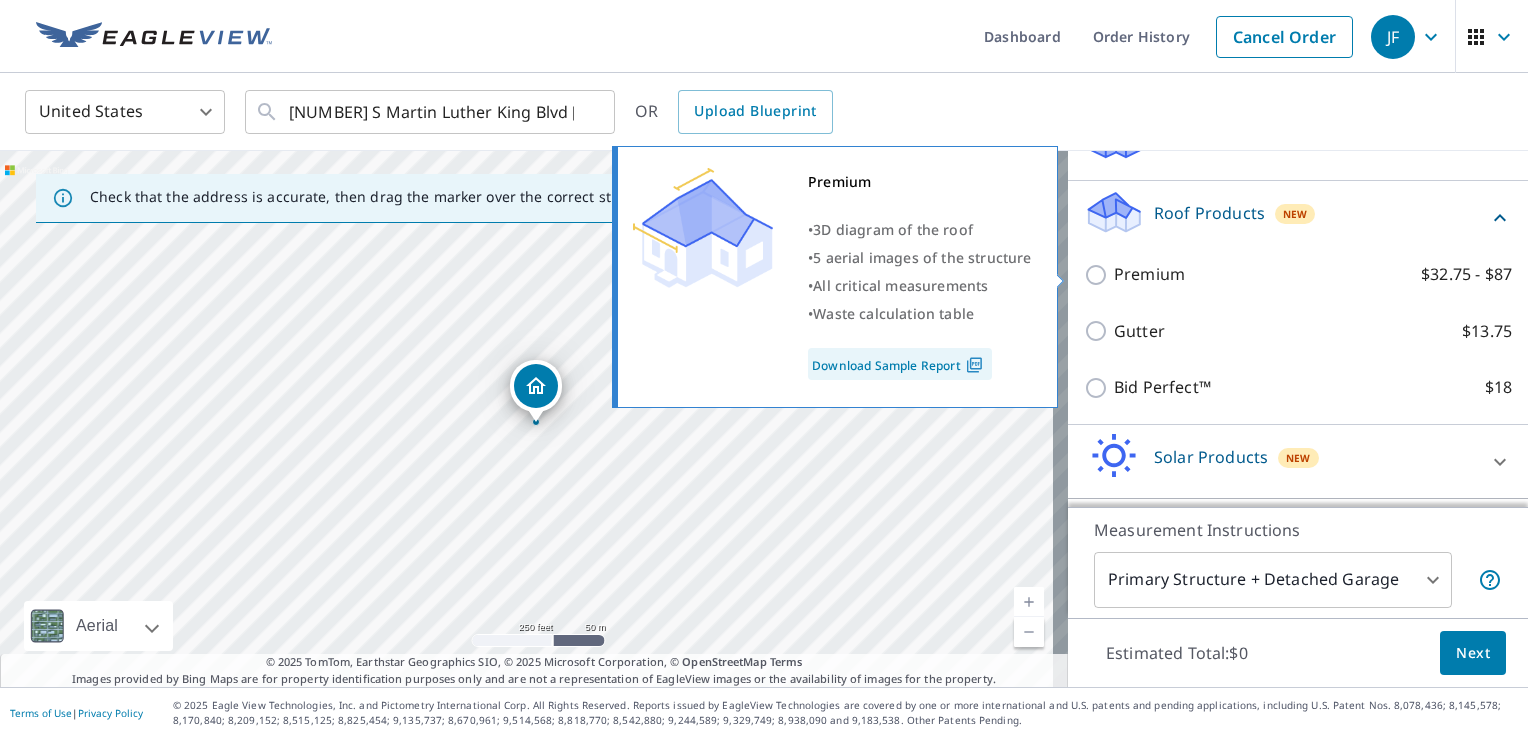click on "Premium" at bounding box center (1149, 274) 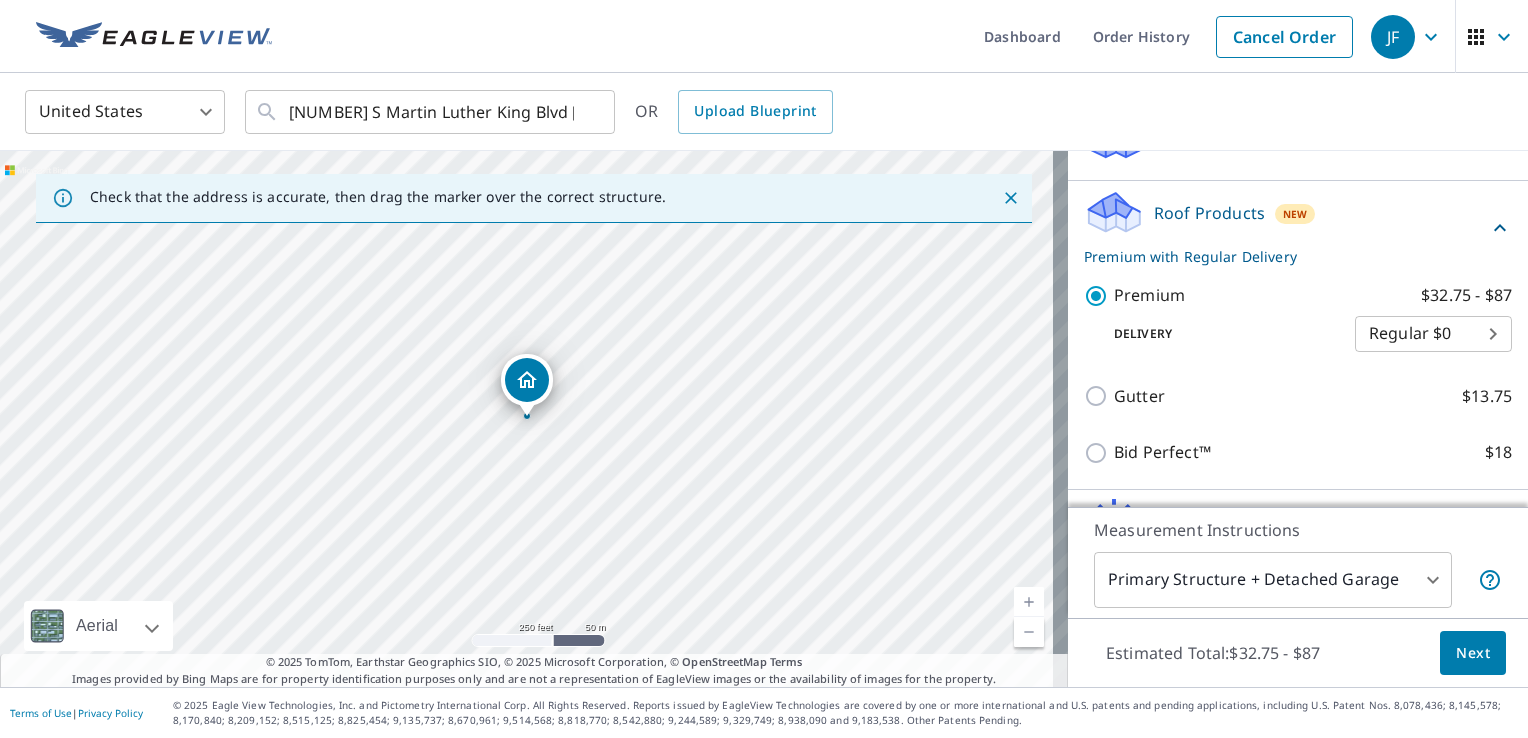 click on "Next" at bounding box center [1473, 653] 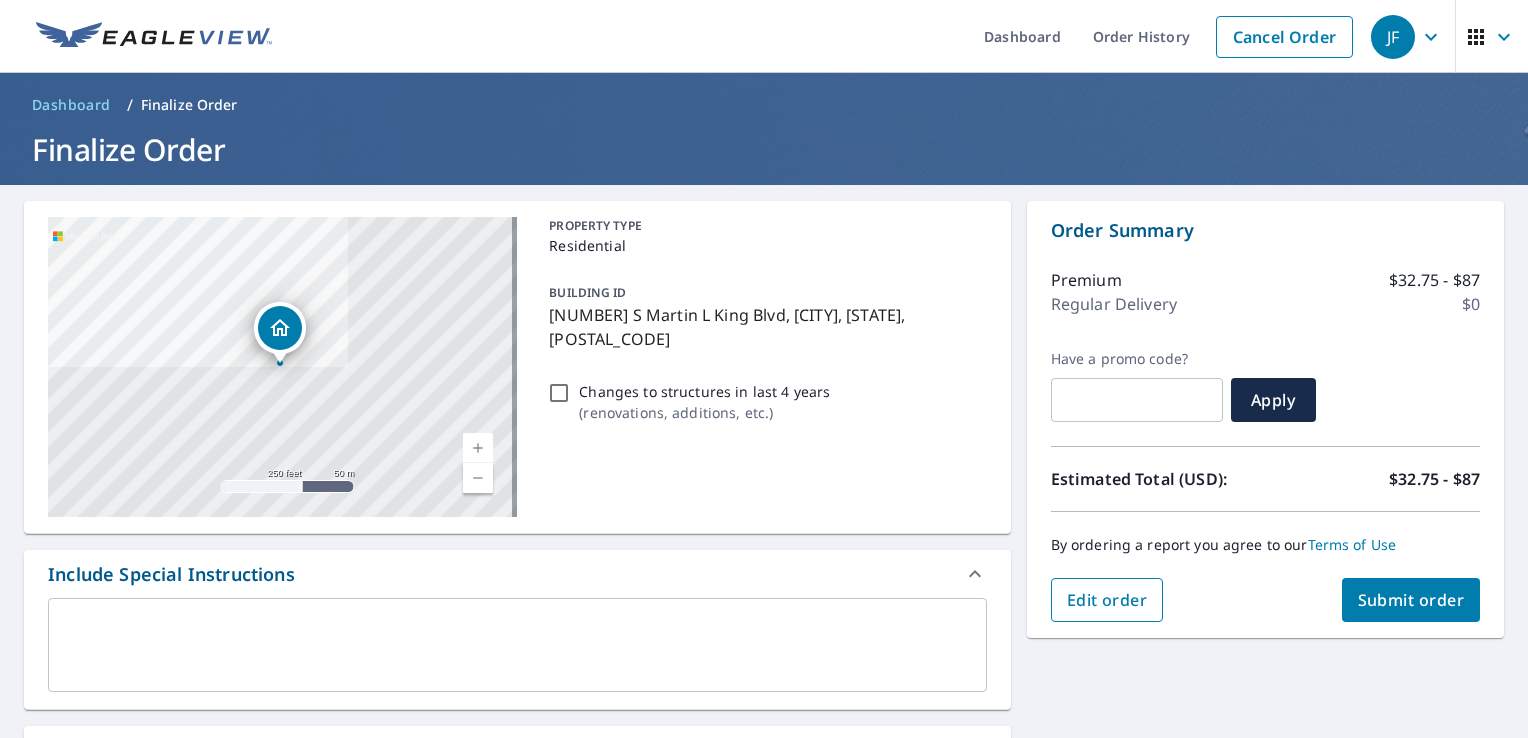 click on "Edit order" at bounding box center [1107, 600] 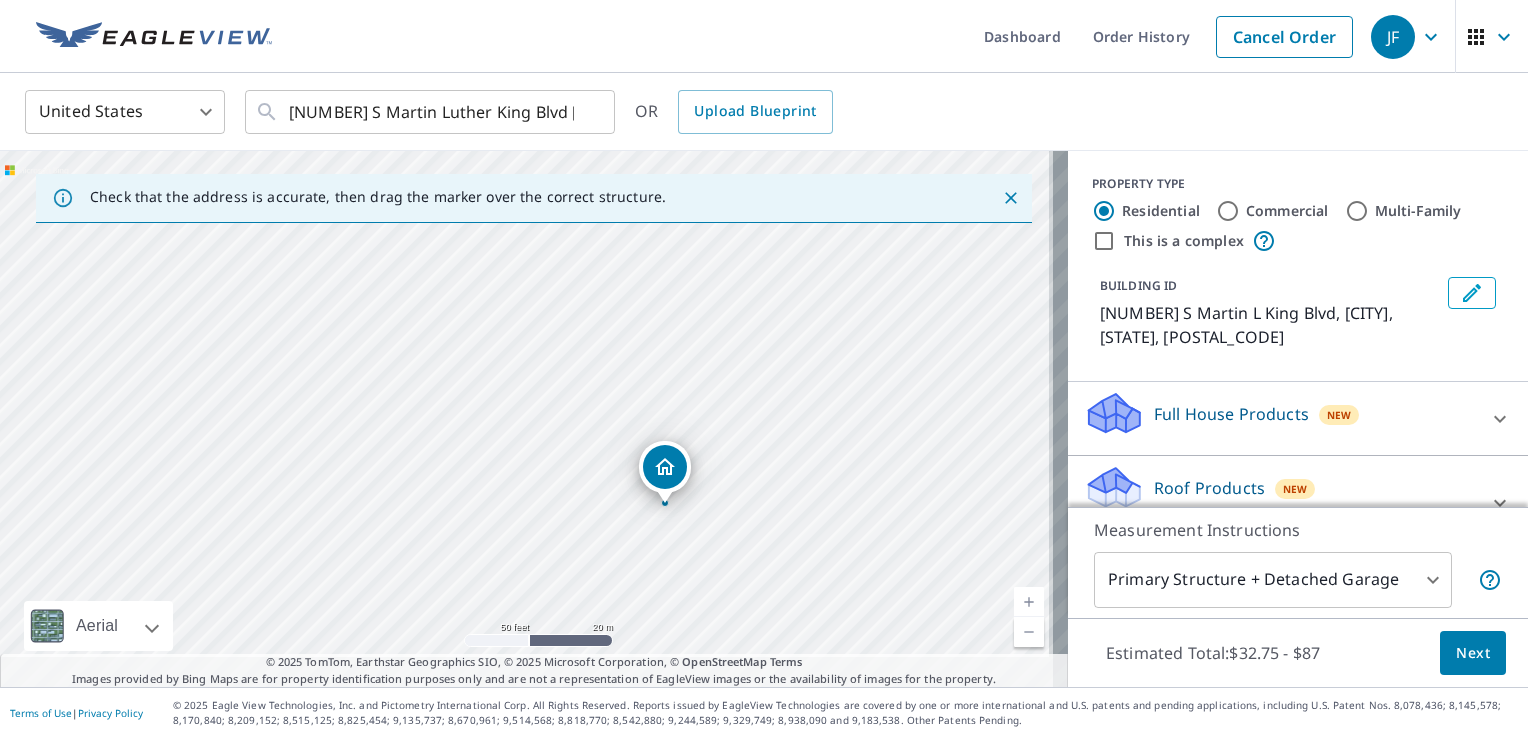 drag, startPoint x: 552, startPoint y: 490, endPoint x: 545, endPoint y: 408, distance: 82.29824 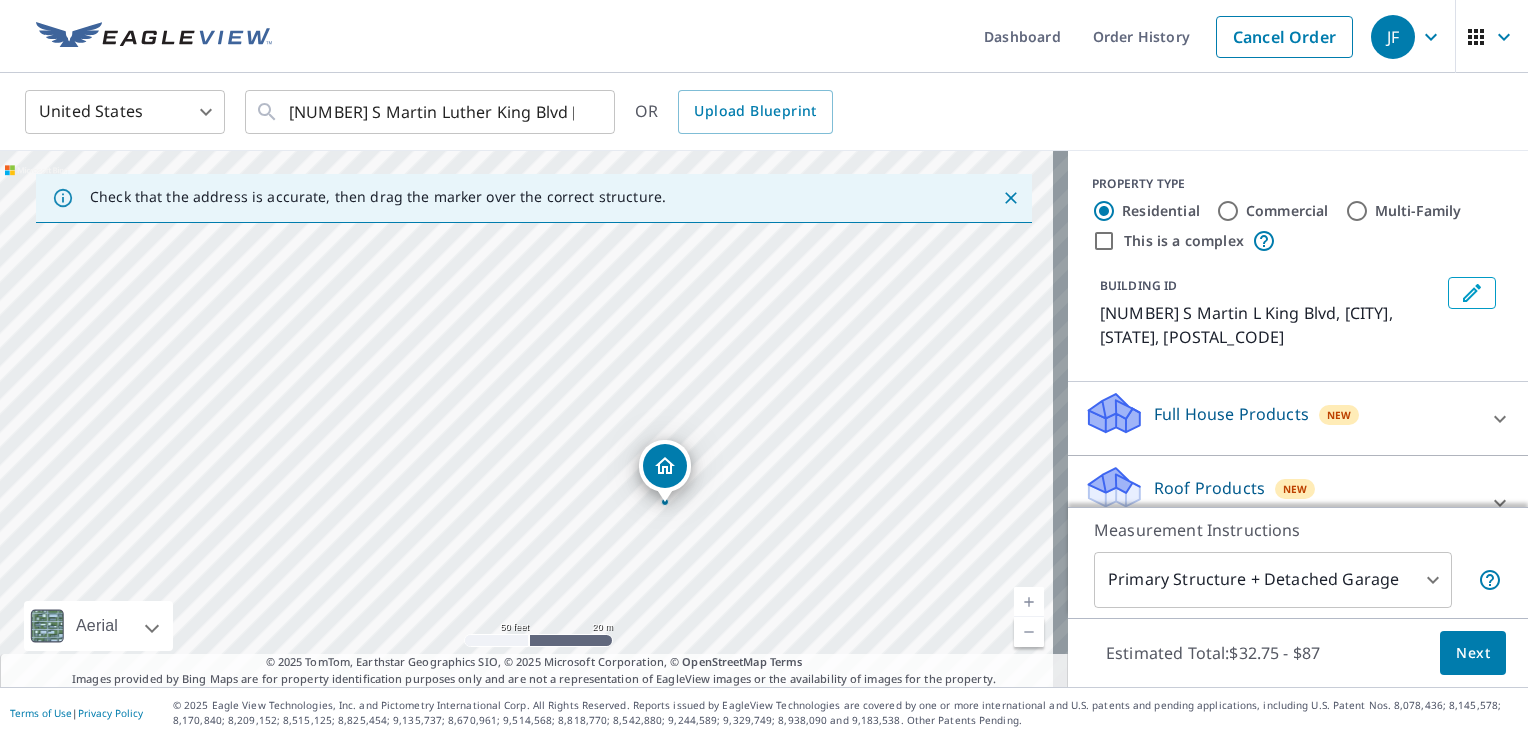 click on "100 S Martin L King Blvd Las Vegas, NV 89106" at bounding box center (534, 419) 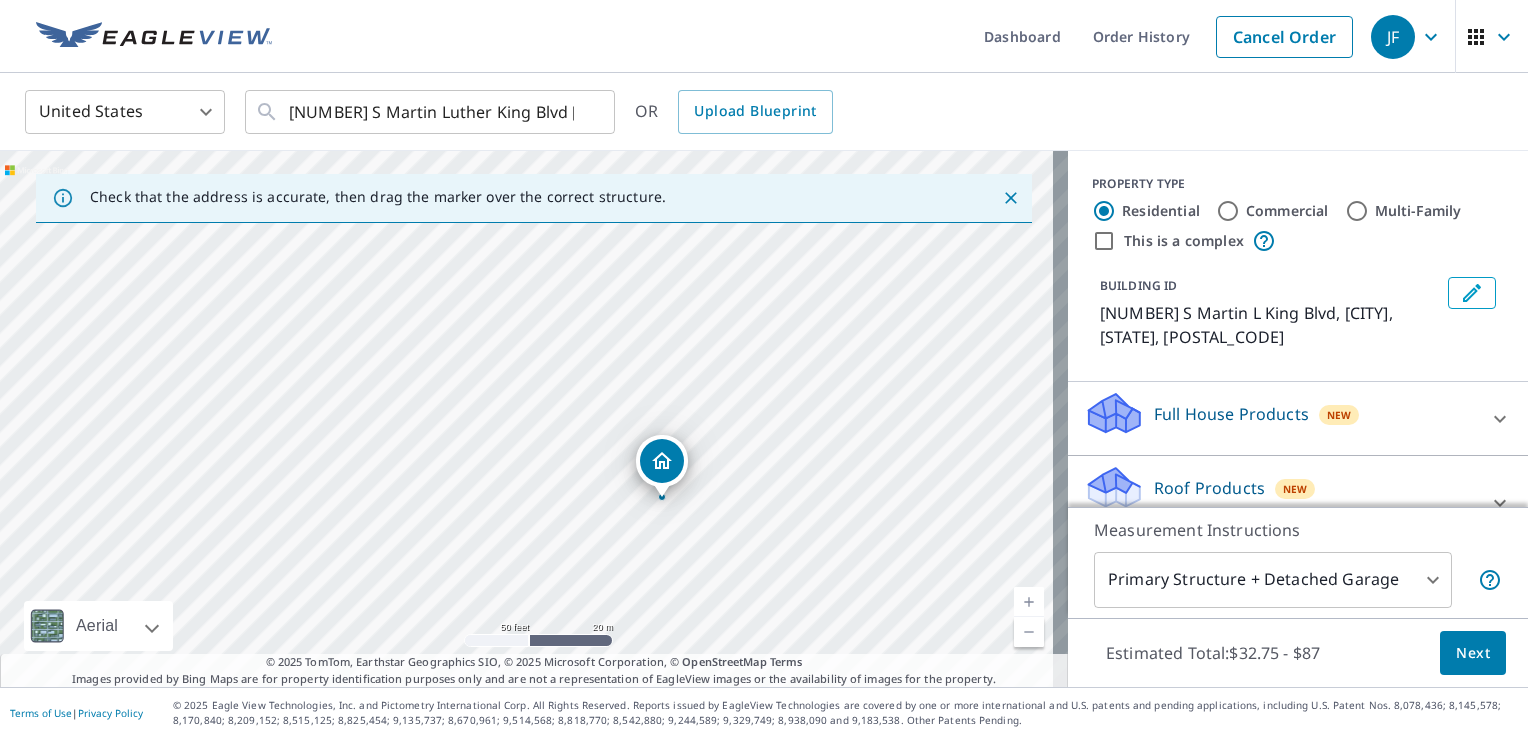 click on "100 S Martin L King Blvd Las Vegas, NV 89106" at bounding box center (534, 419) 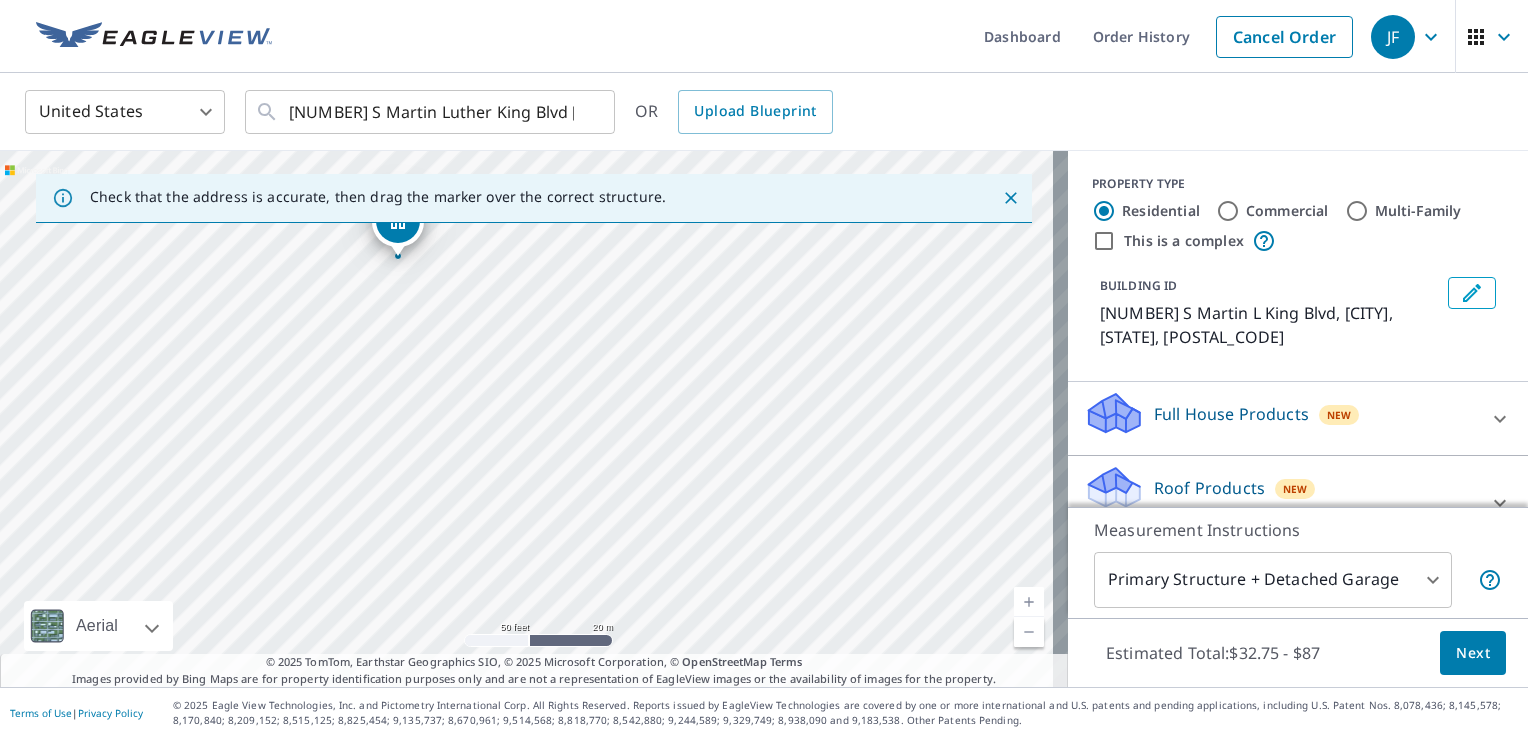 drag, startPoint x: 525, startPoint y: 386, endPoint x: 395, endPoint y: 214, distance: 215.60149 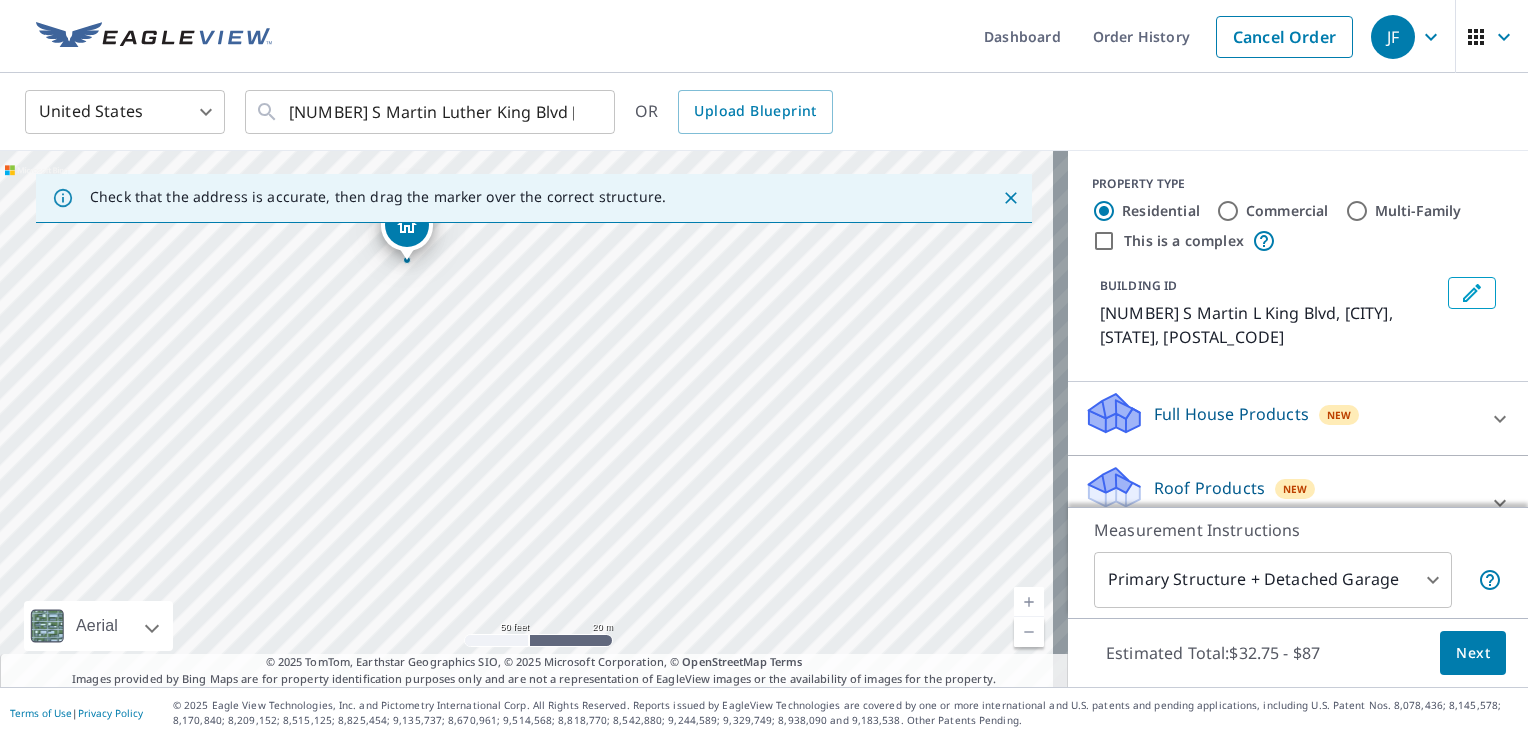 click on "100 S Martin L King Blvd Las Vegas, NV 89106" at bounding box center (534, 419) 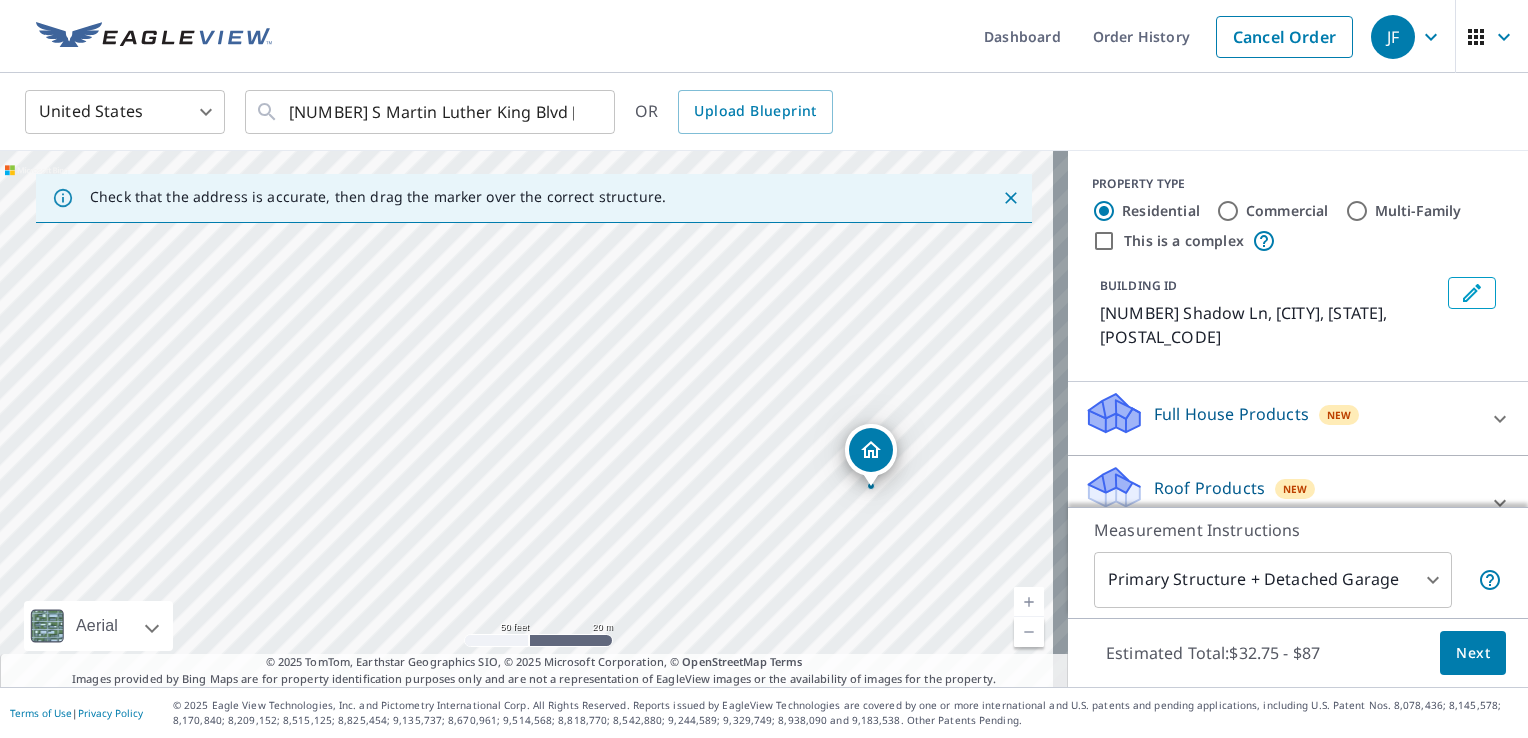 click on "109 Shadow Ln Las Vegas, NV 89106" at bounding box center [534, 419] 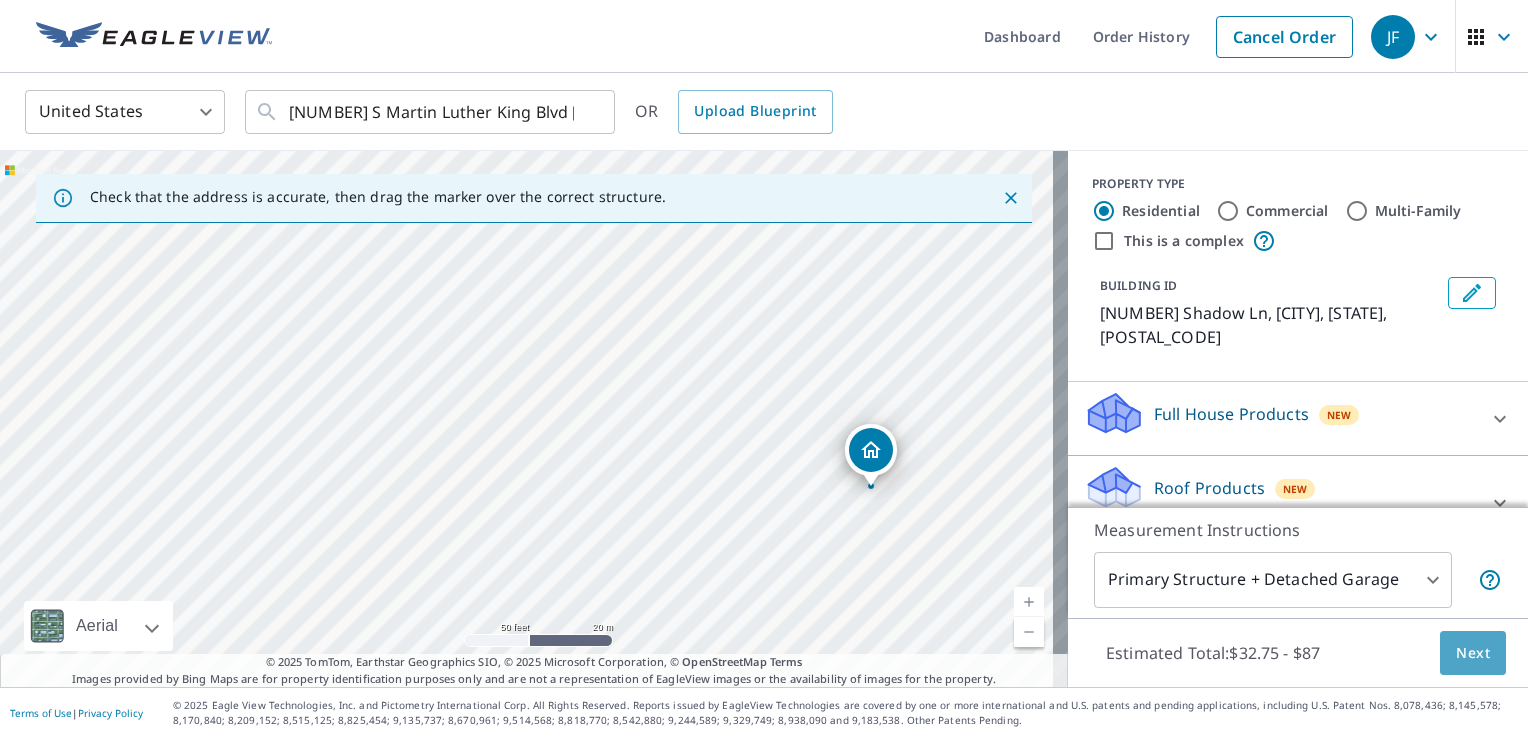 click on "Next" at bounding box center [1473, 653] 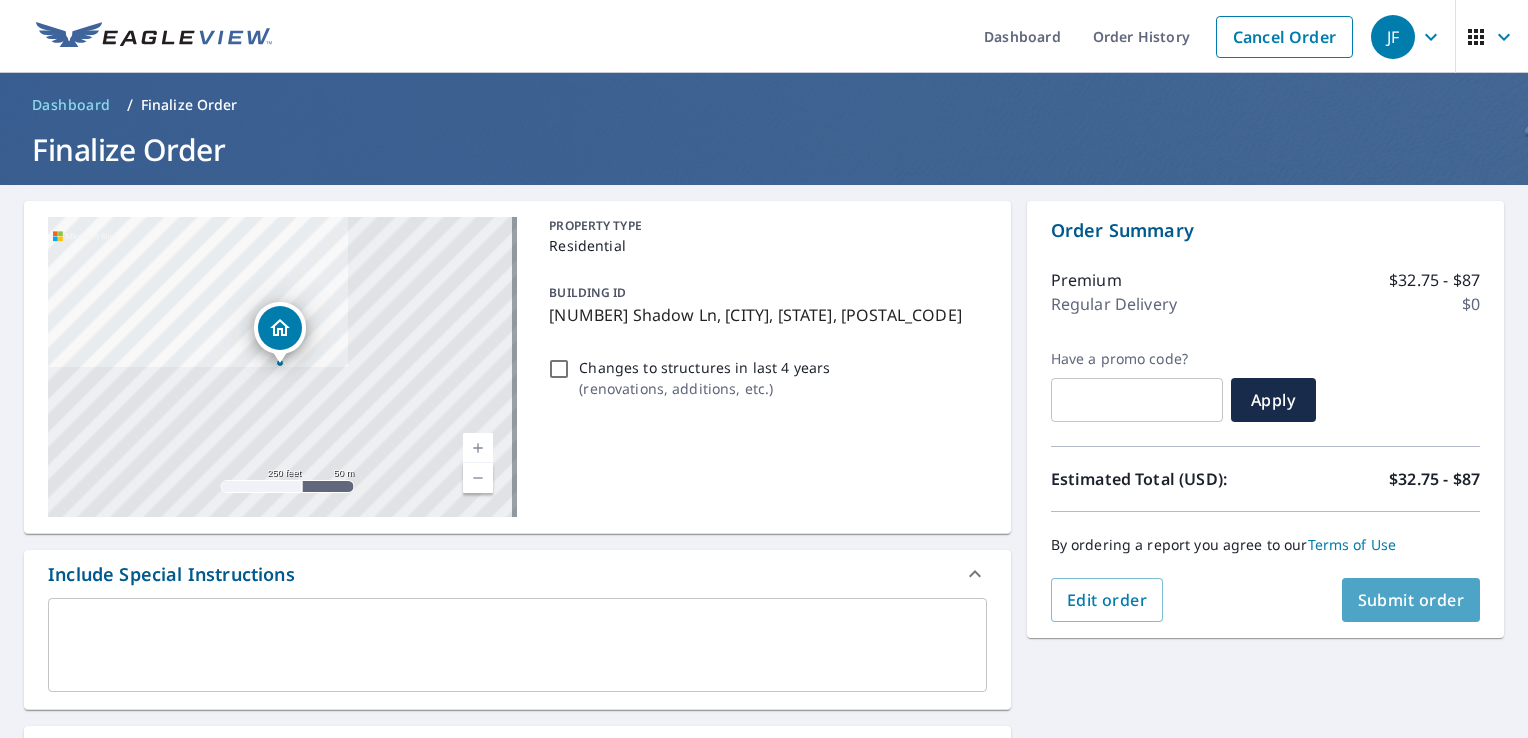 click on "Submit order" at bounding box center (1411, 600) 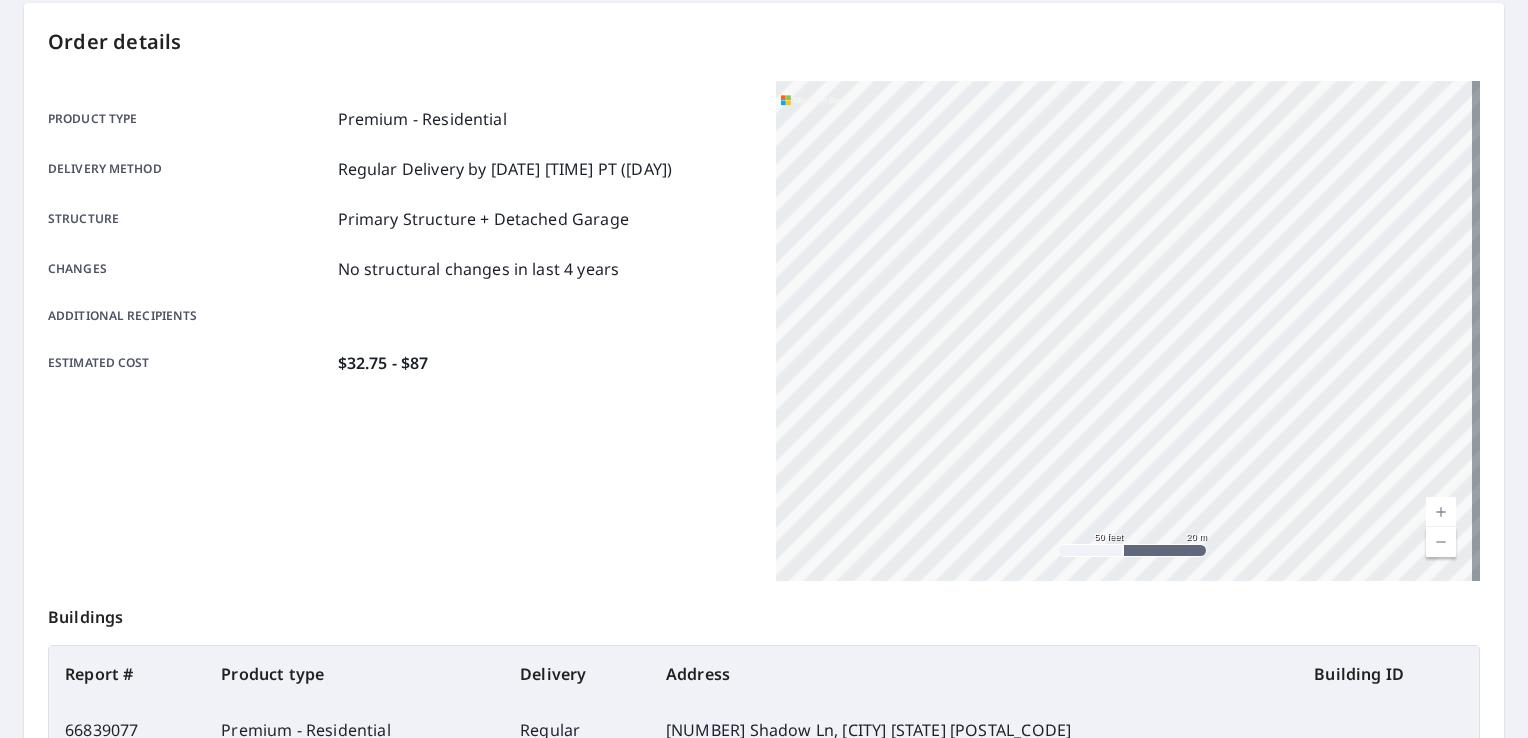 scroll, scrollTop: 176, scrollLeft: 0, axis: vertical 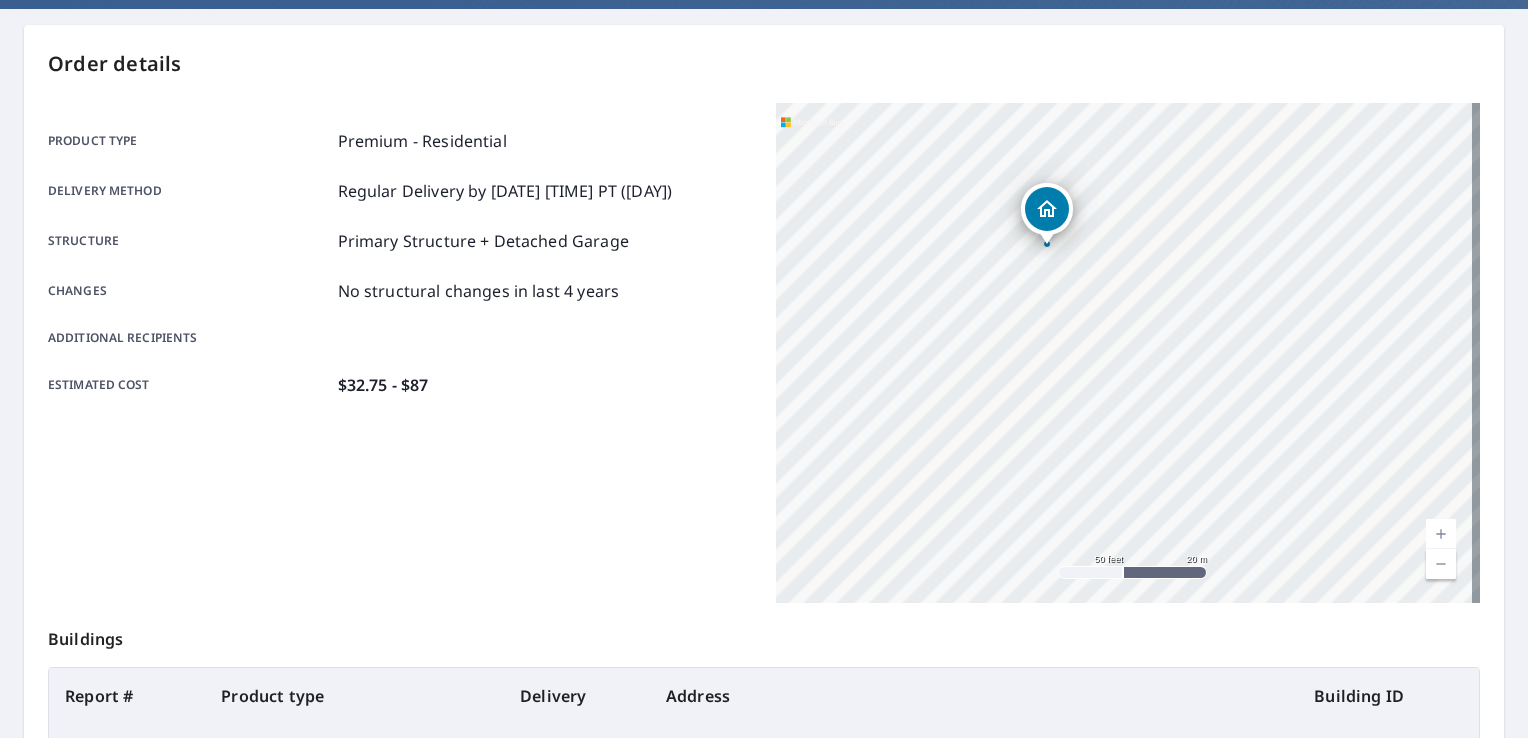 drag, startPoint x: 1063, startPoint y: 168, endPoint x: 1044, endPoint y: 314, distance: 147.23111 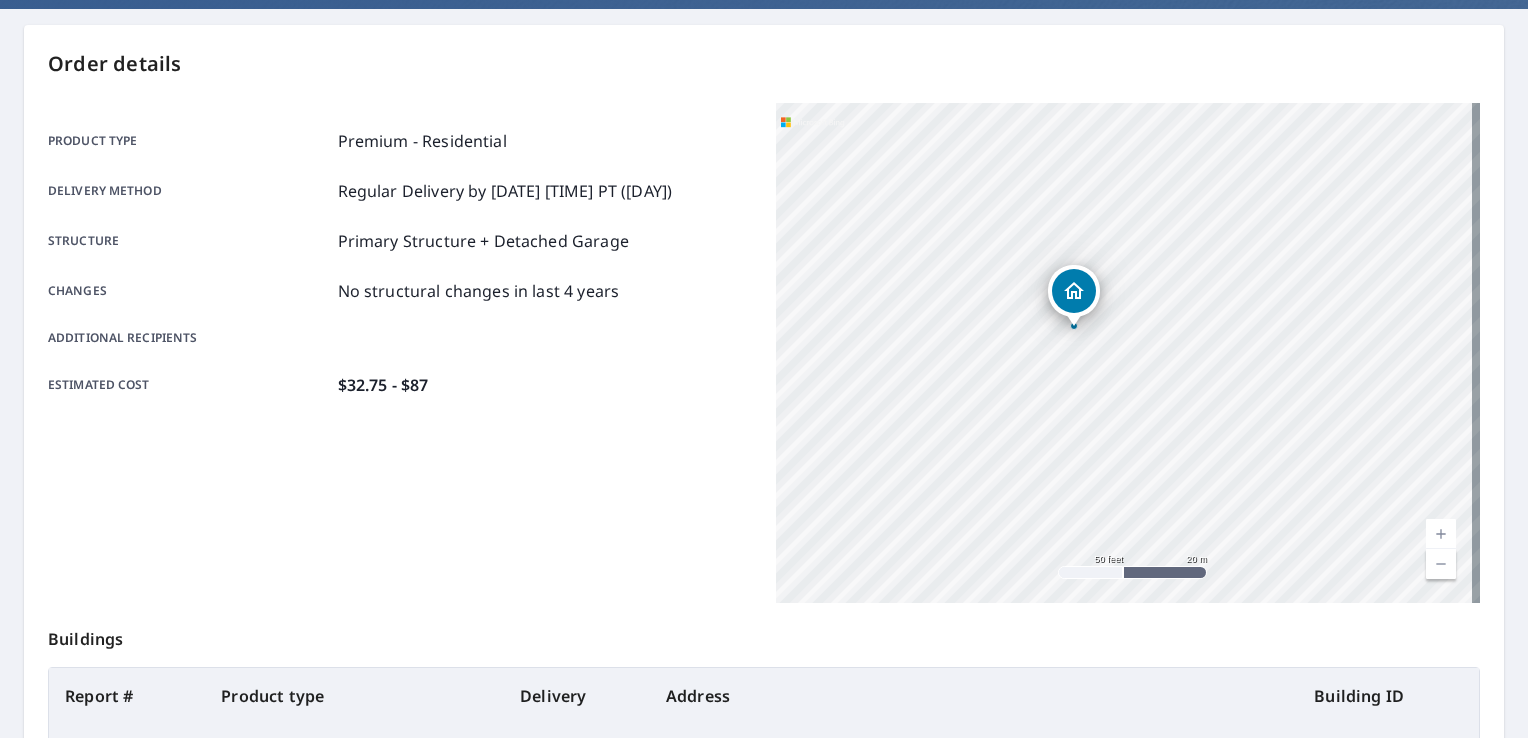 drag, startPoint x: 1059, startPoint y: 218, endPoint x: 1087, endPoint y: 300, distance: 86.64872 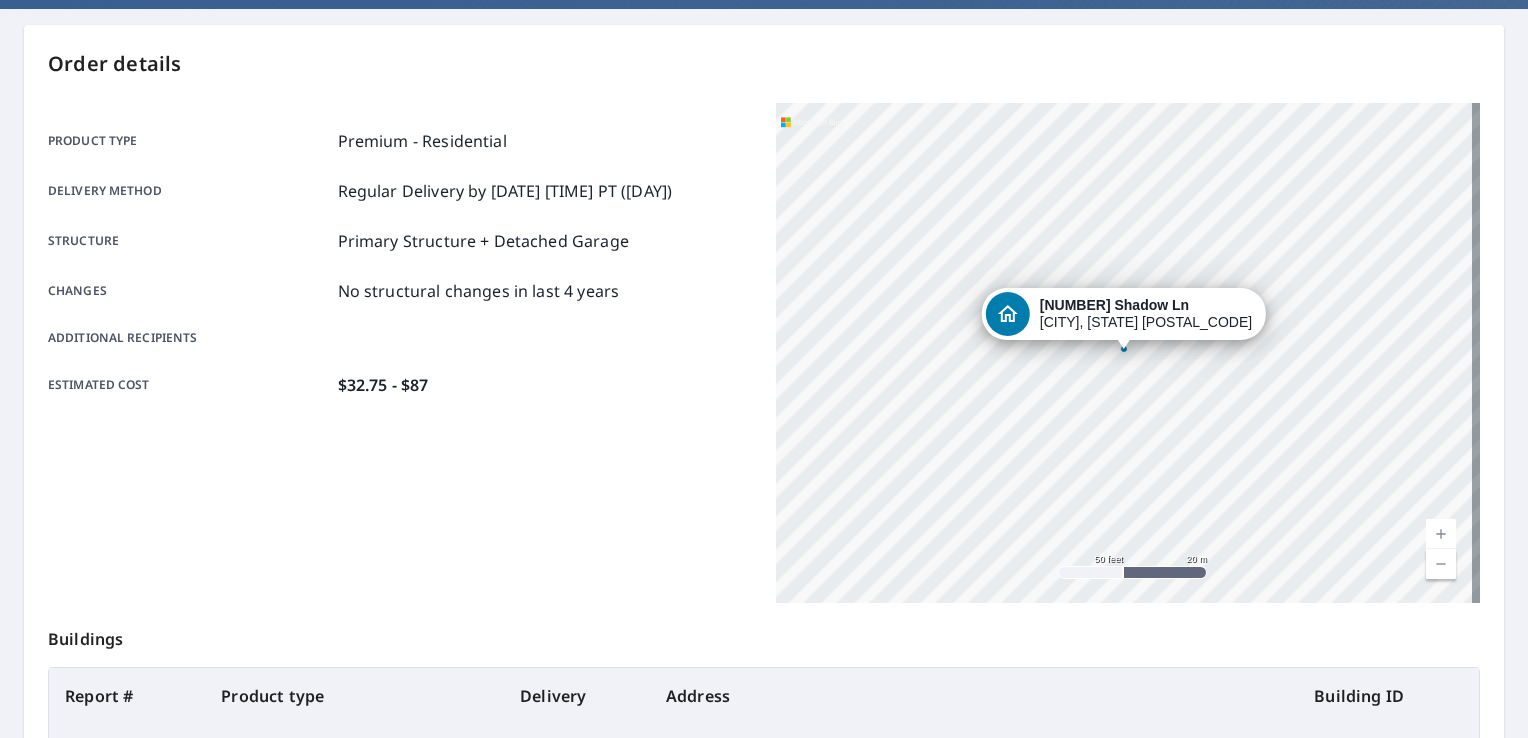 click on "109 Shadow Ln" at bounding box center (1114, 305) 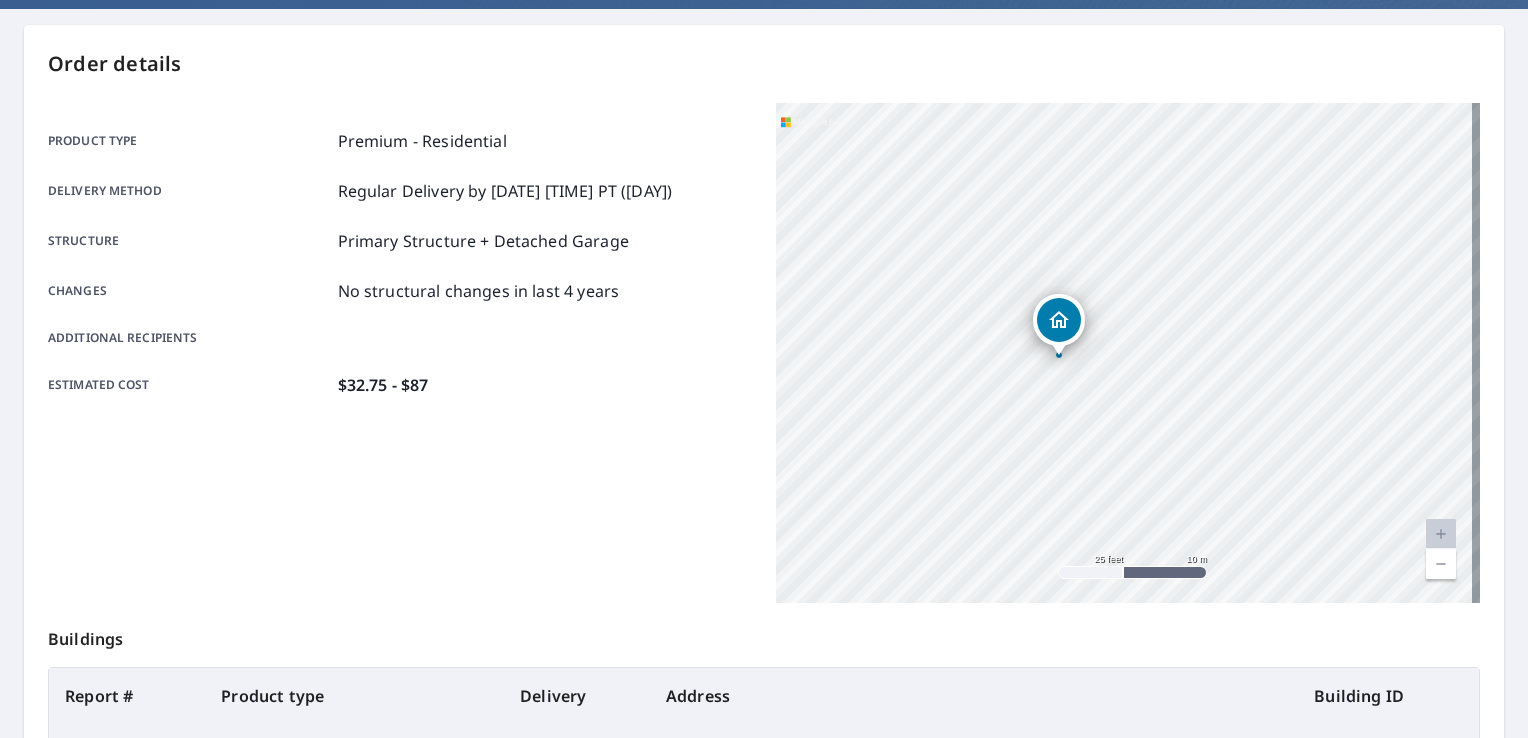 drag, startPoint x: 1215, startPoint y: 341, endPoint x: 1100, endPoint y: 280, distance: 130.1768 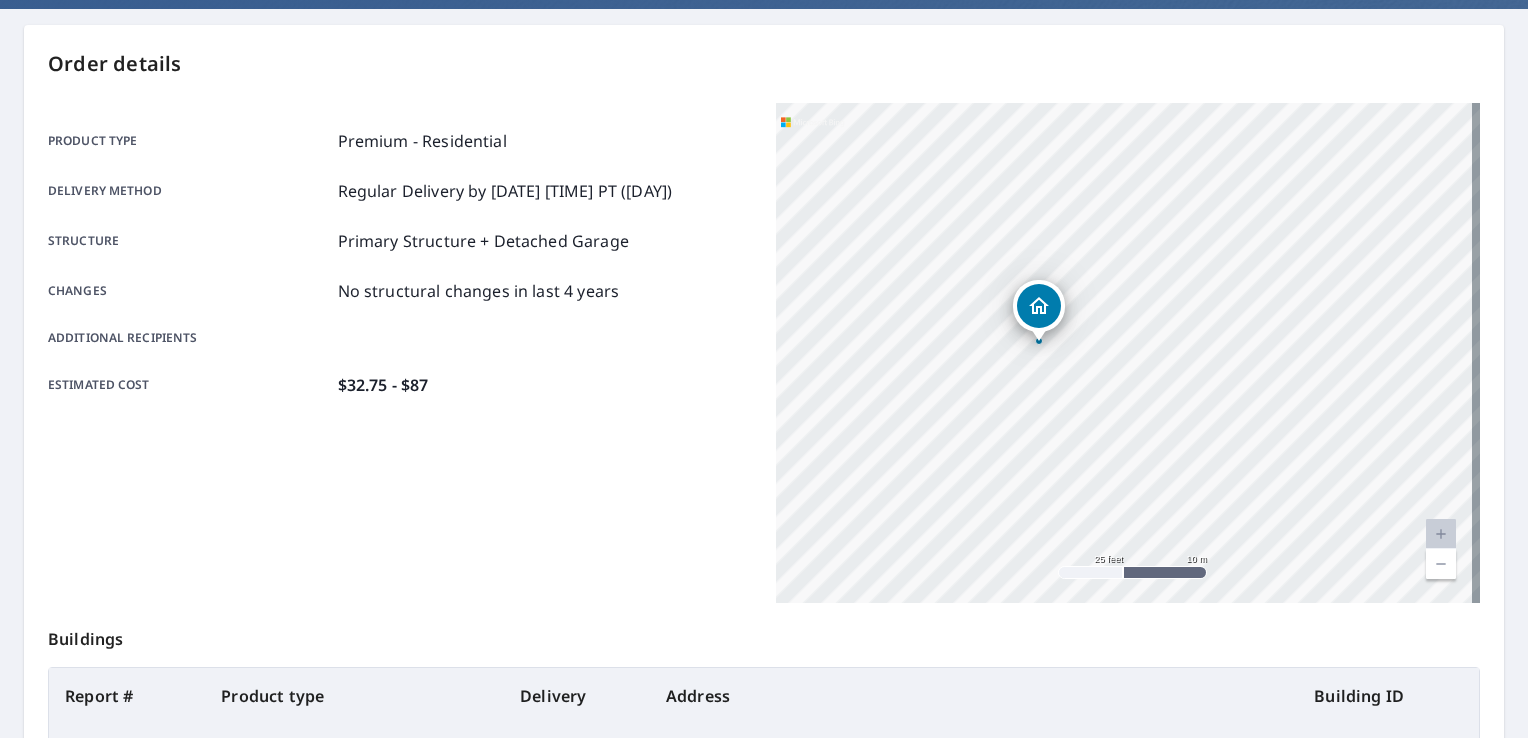 click on "109 Shadow Ln Las Vegas, NV 89106" at bounding box center [1128, 353] 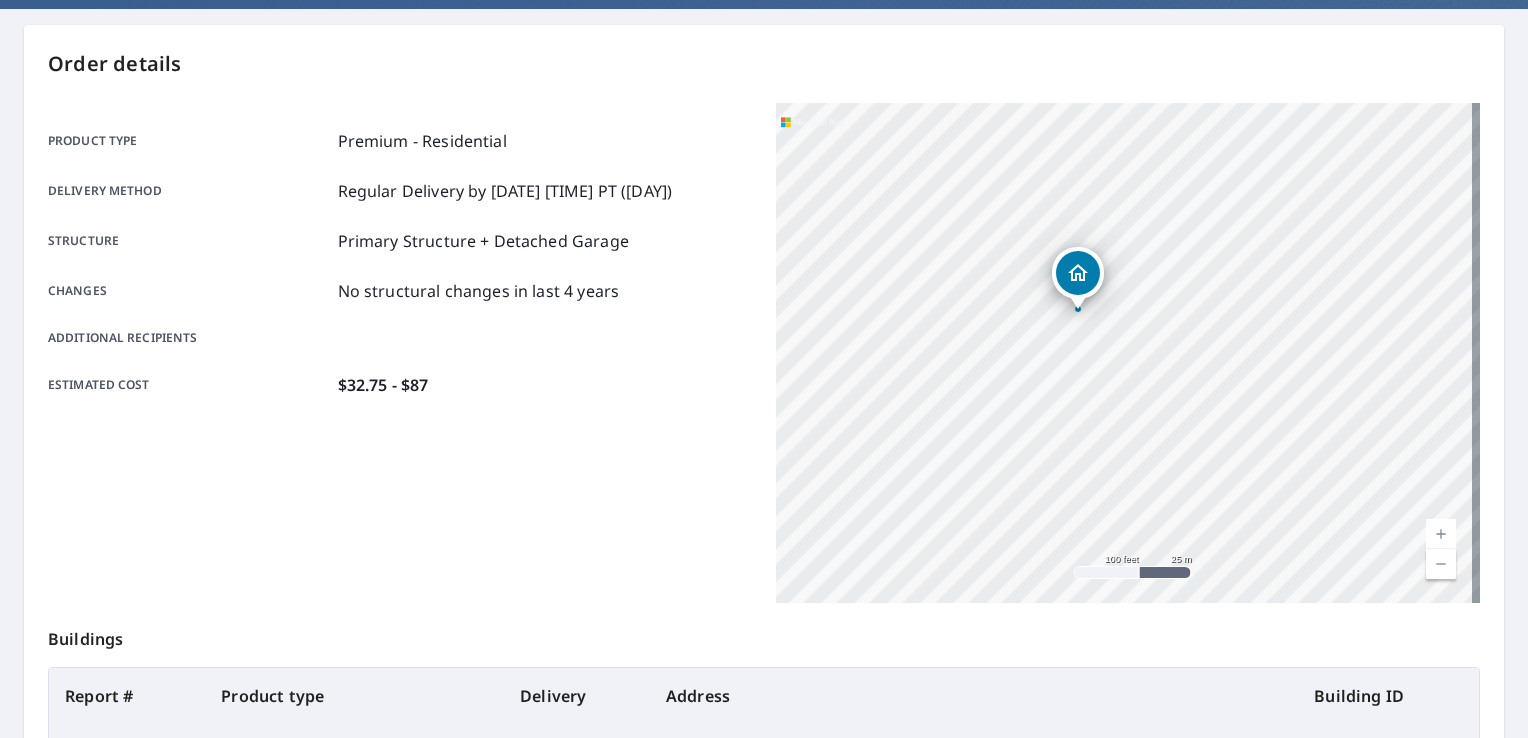 click on "Additional recipients" at bounding box center [400, 338] 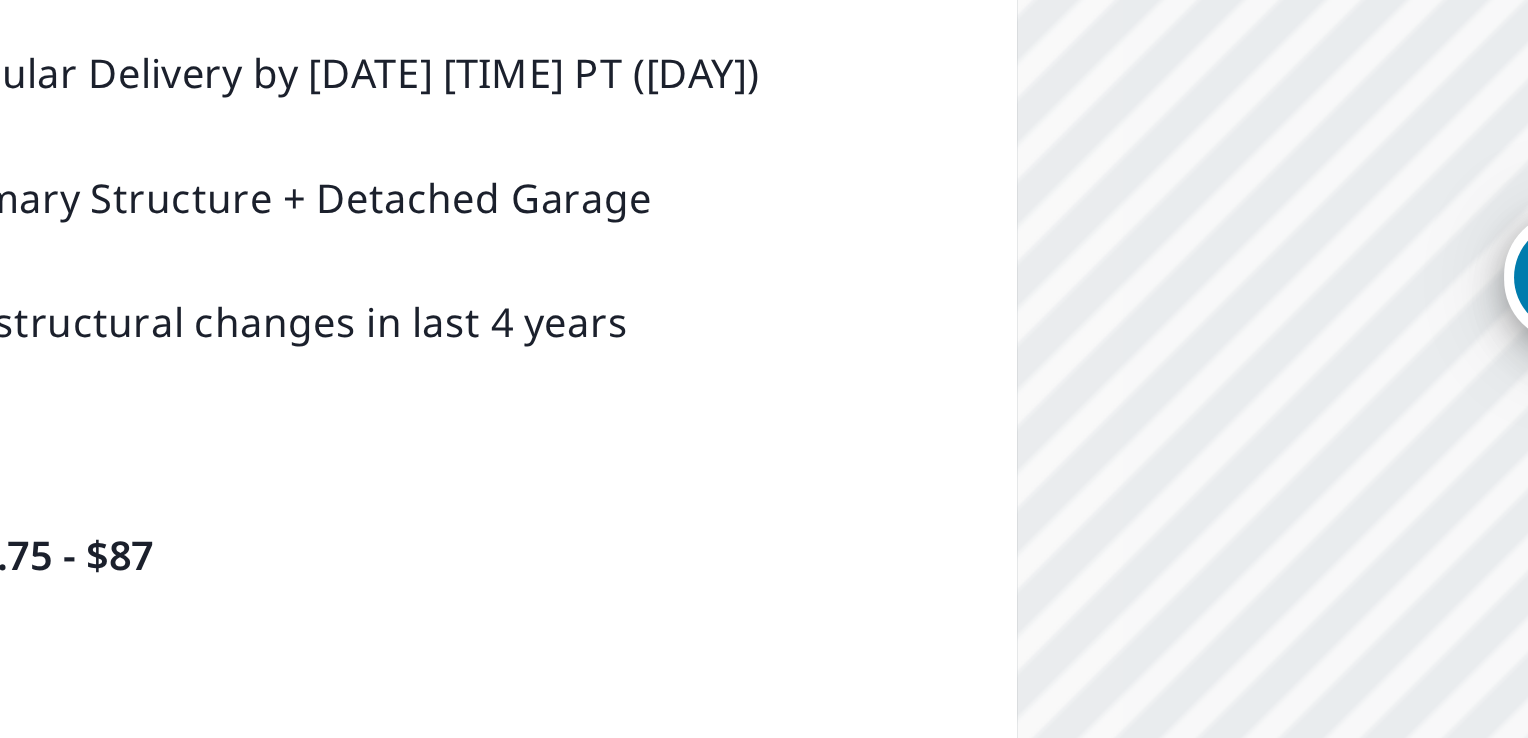 drag, startPoint x: 849, startPoint y: 553, endPoint x: 673, endPoint y: 549, distance: 176.04546 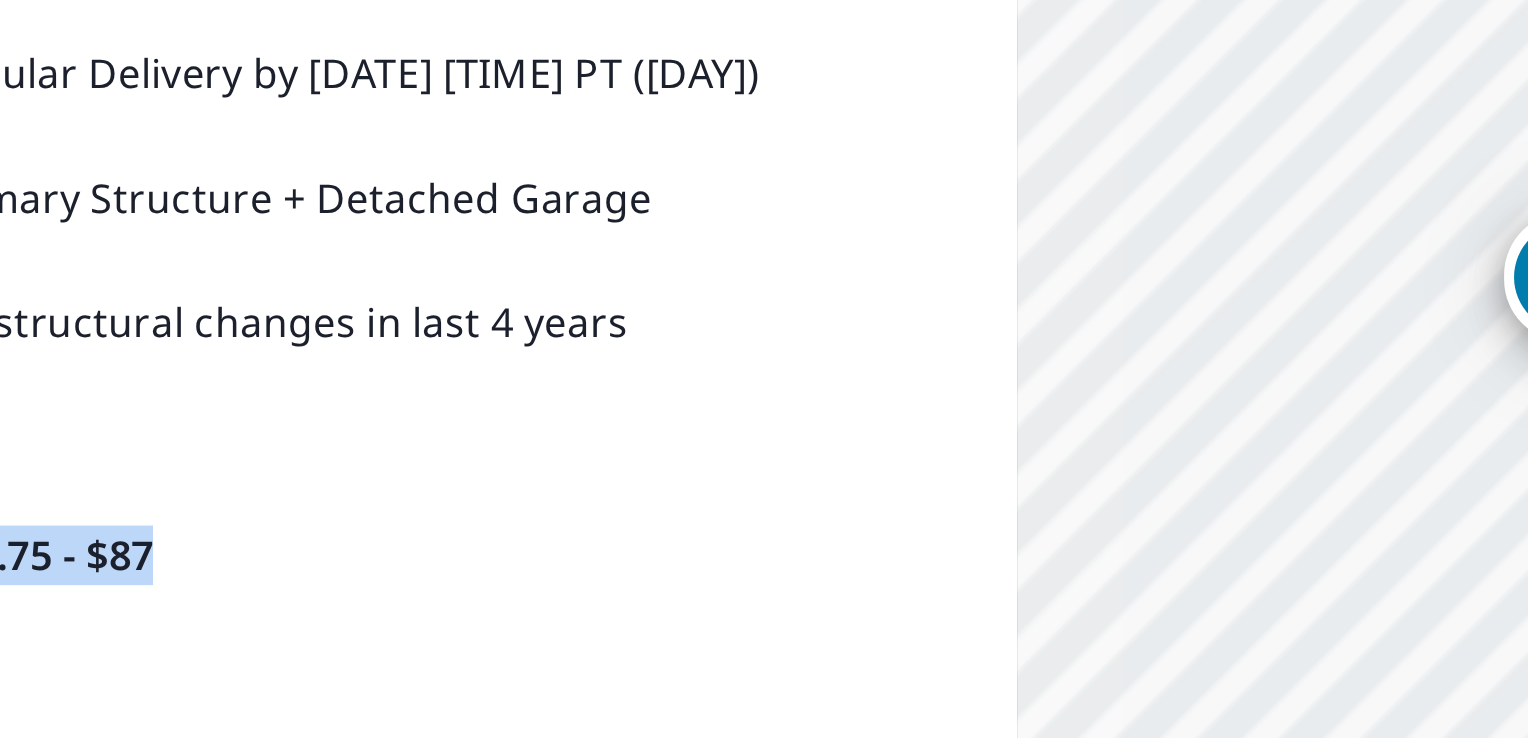 drag, startPoint x: 673, startPoint y: 549, endPoint x: 504, endPoint y: 529, distance: 170.17932 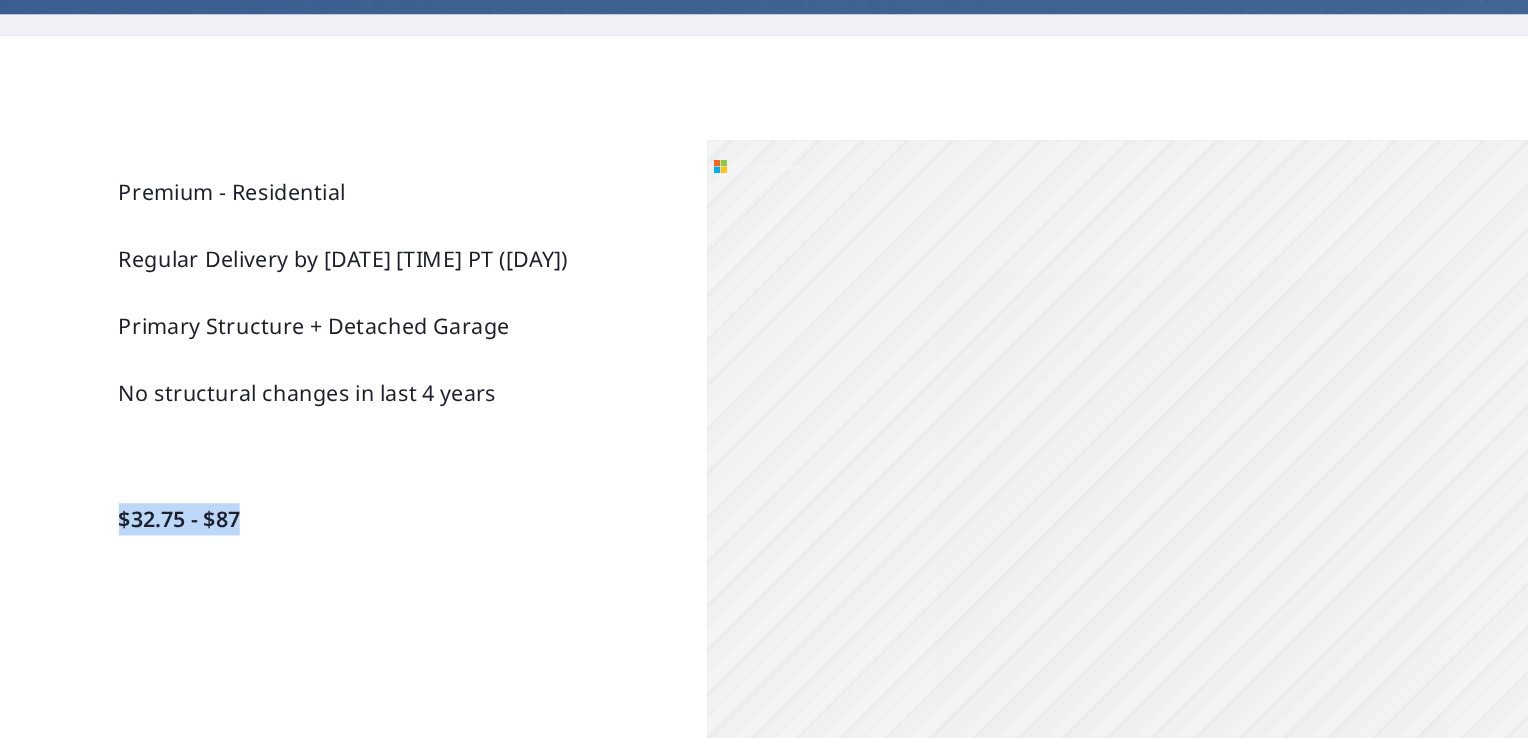 drag, startPoint x: 1244, startPoint y: 460, endPoint x: 885, endPoint y: 552, distance: 370.60086 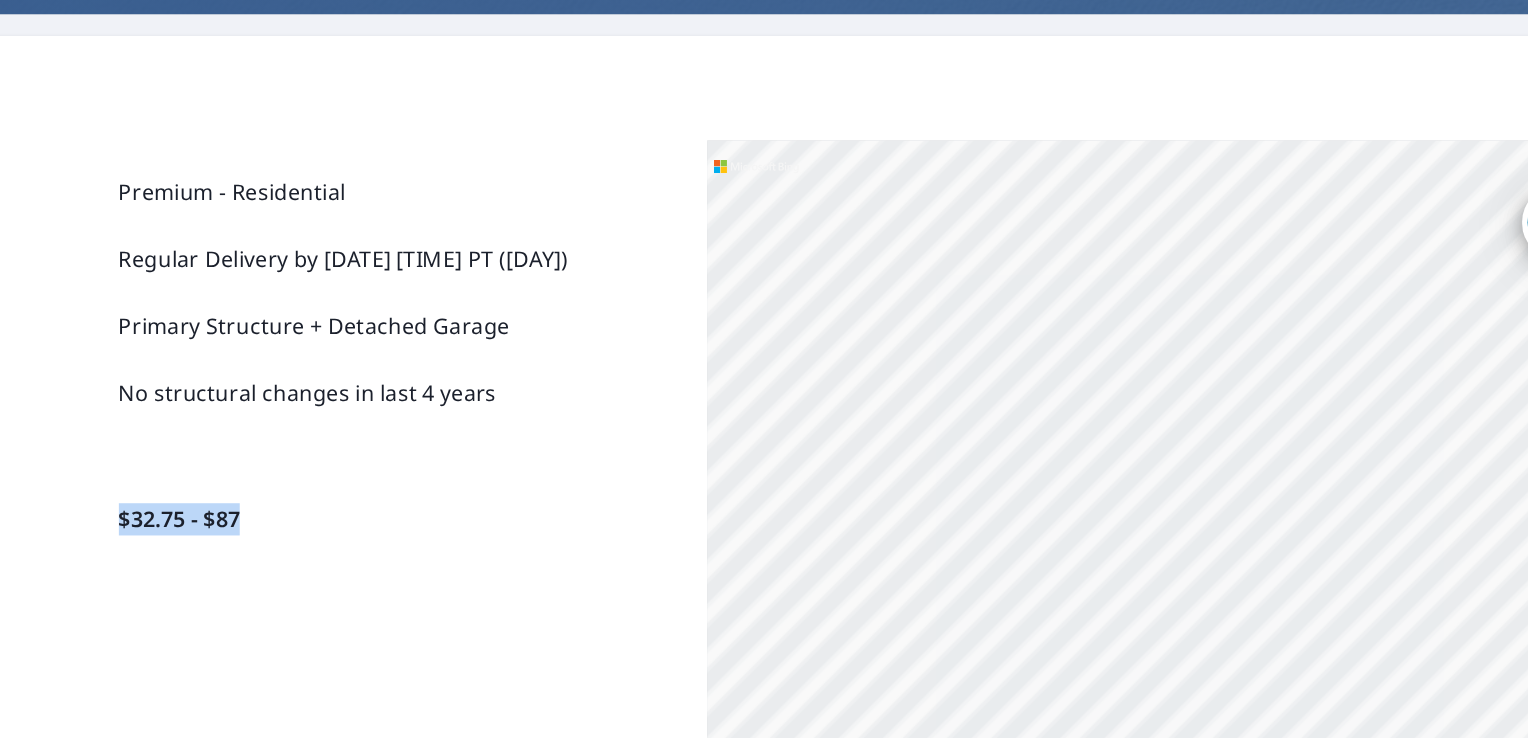 drag, startPoint x: 1303, startPoint y: 443, endPoint x: 886, endPoint y: 547, distance: 429.7732 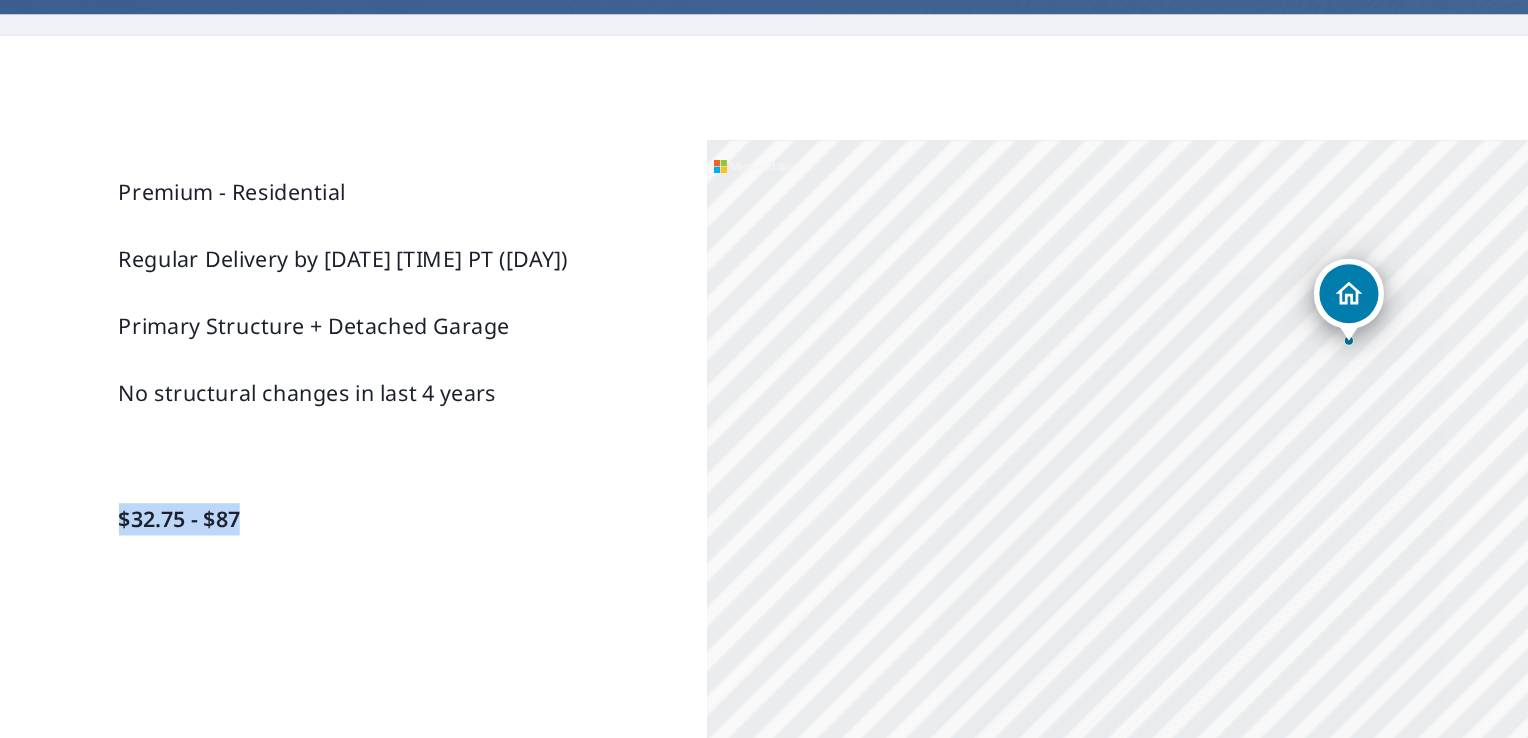 drag, startPoint x: 1345, startPoint y: 352, endPoint x: 1042, endPoint y: 437, distance: 314.6967 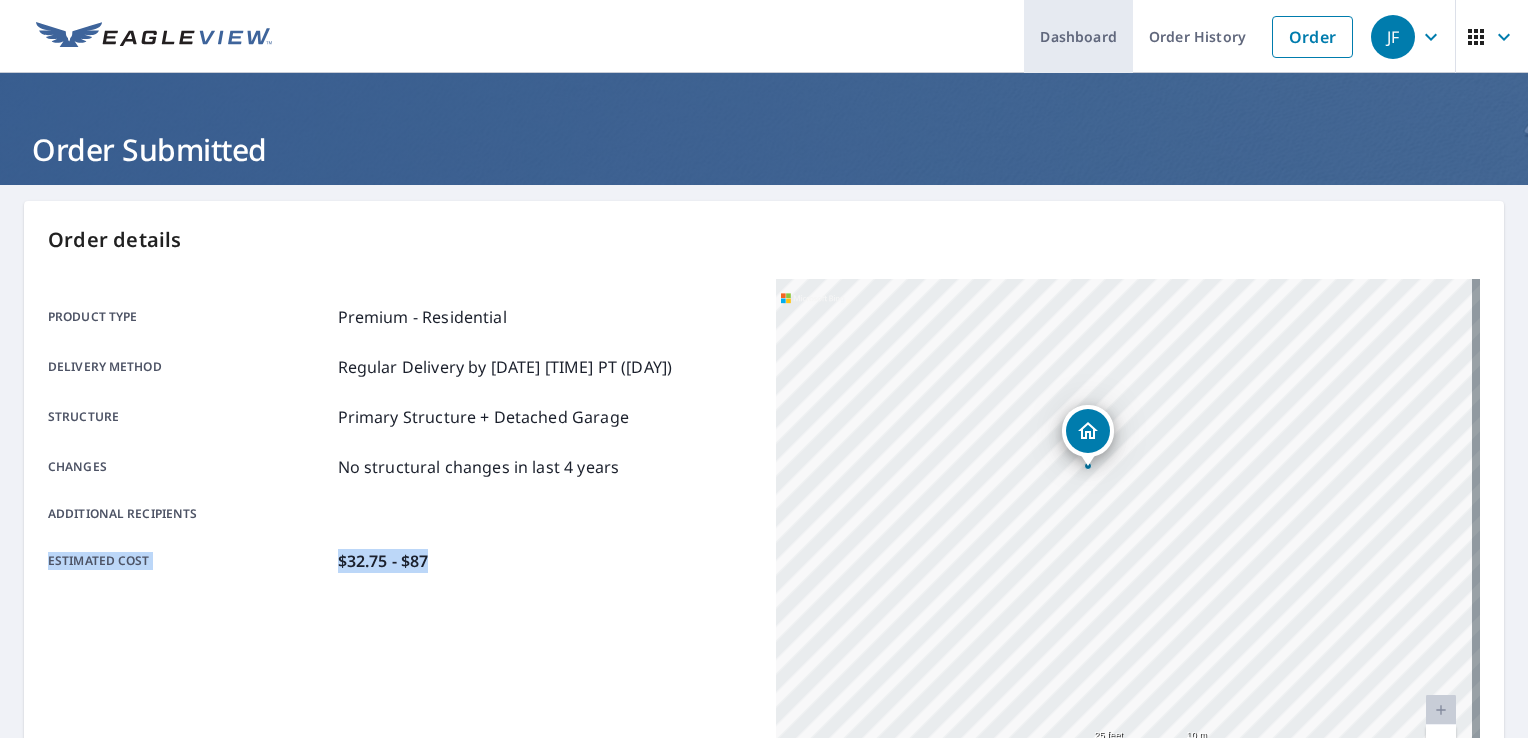 click on "Dashboard" at bounding box center [1078, 36] 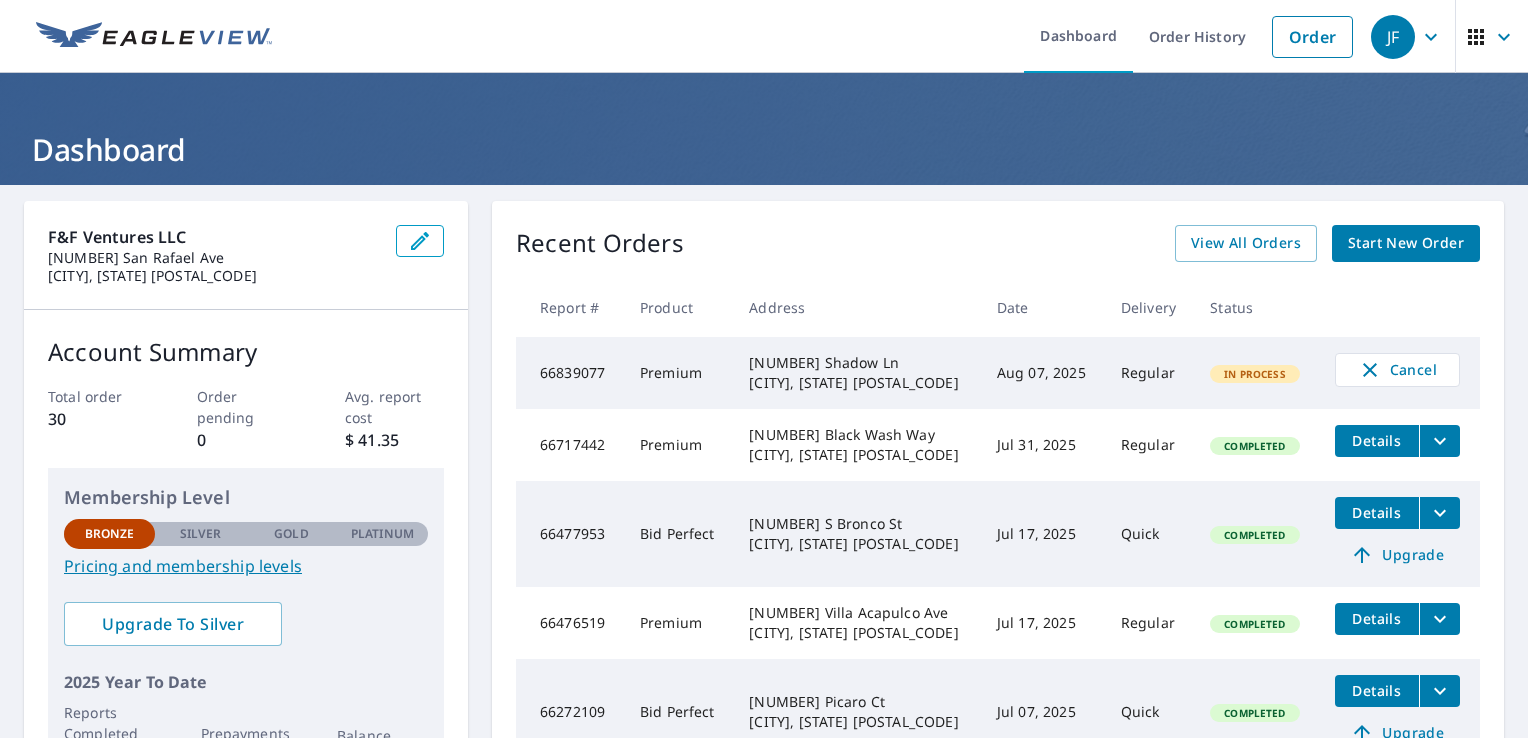 click on "Recent Orders View All Orders Start New Order" at bounding box center [998, 243] 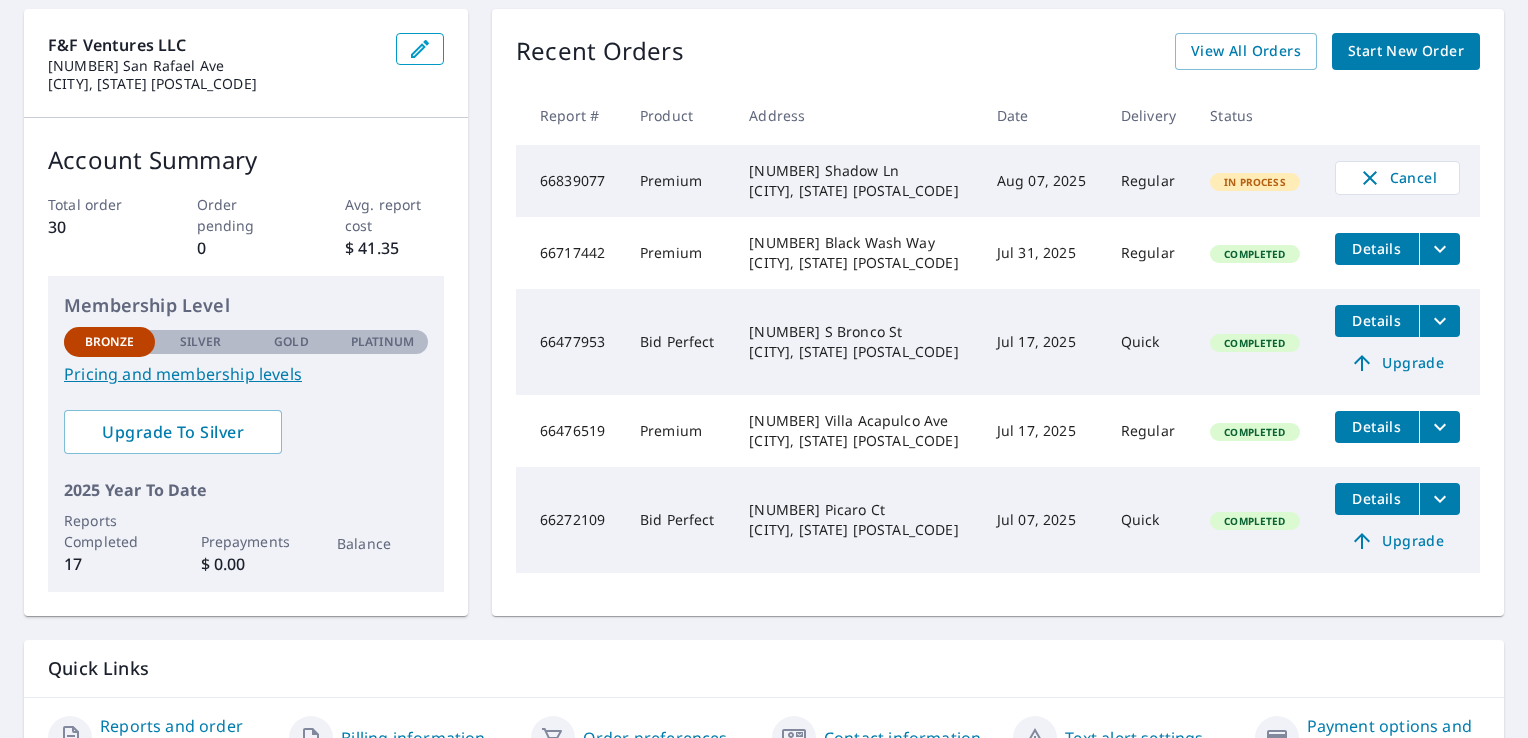 scroll, scrollTop: 0, scrollLeft: 0, axis: both 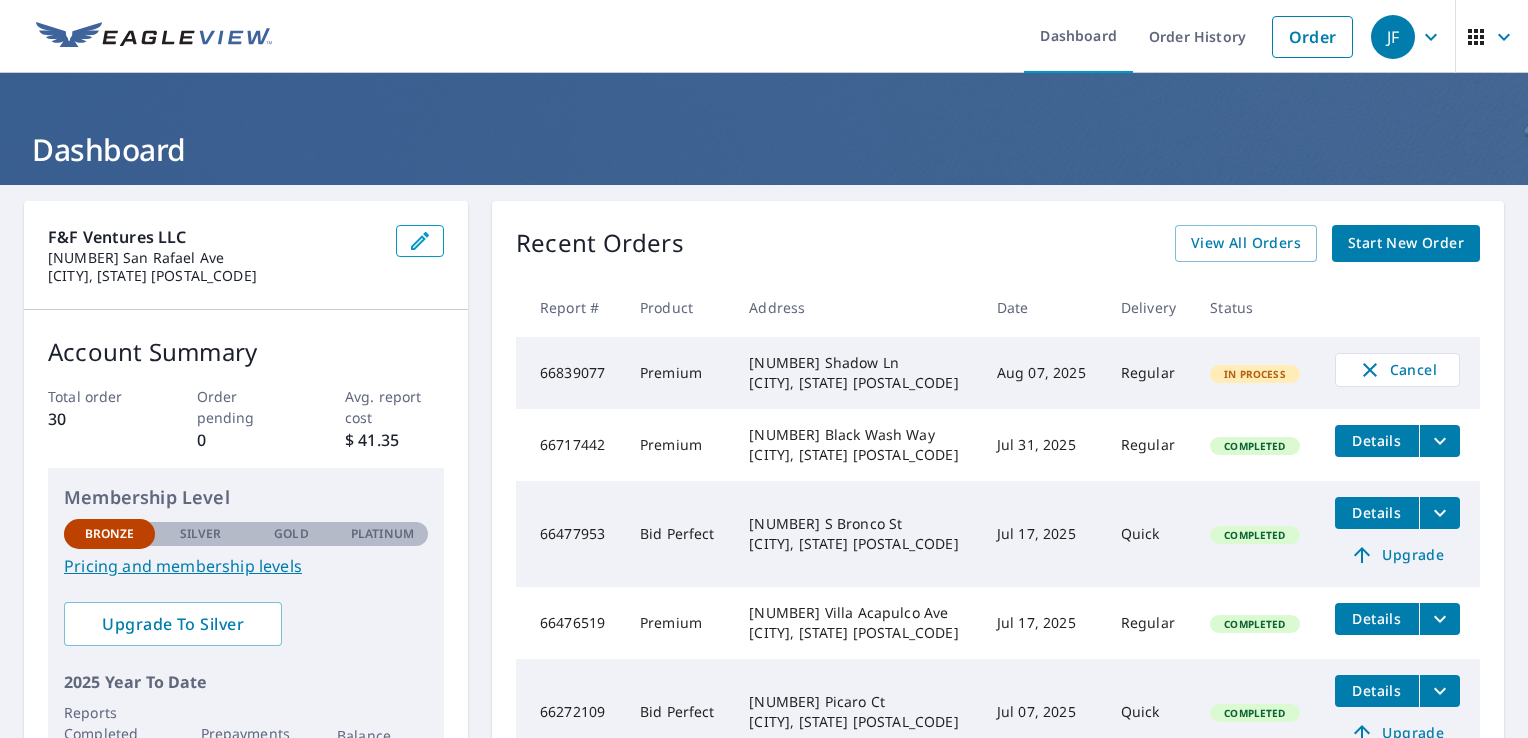 click on "Recent Orders View All Orders Start New Order" at bounding box center (998, 243) 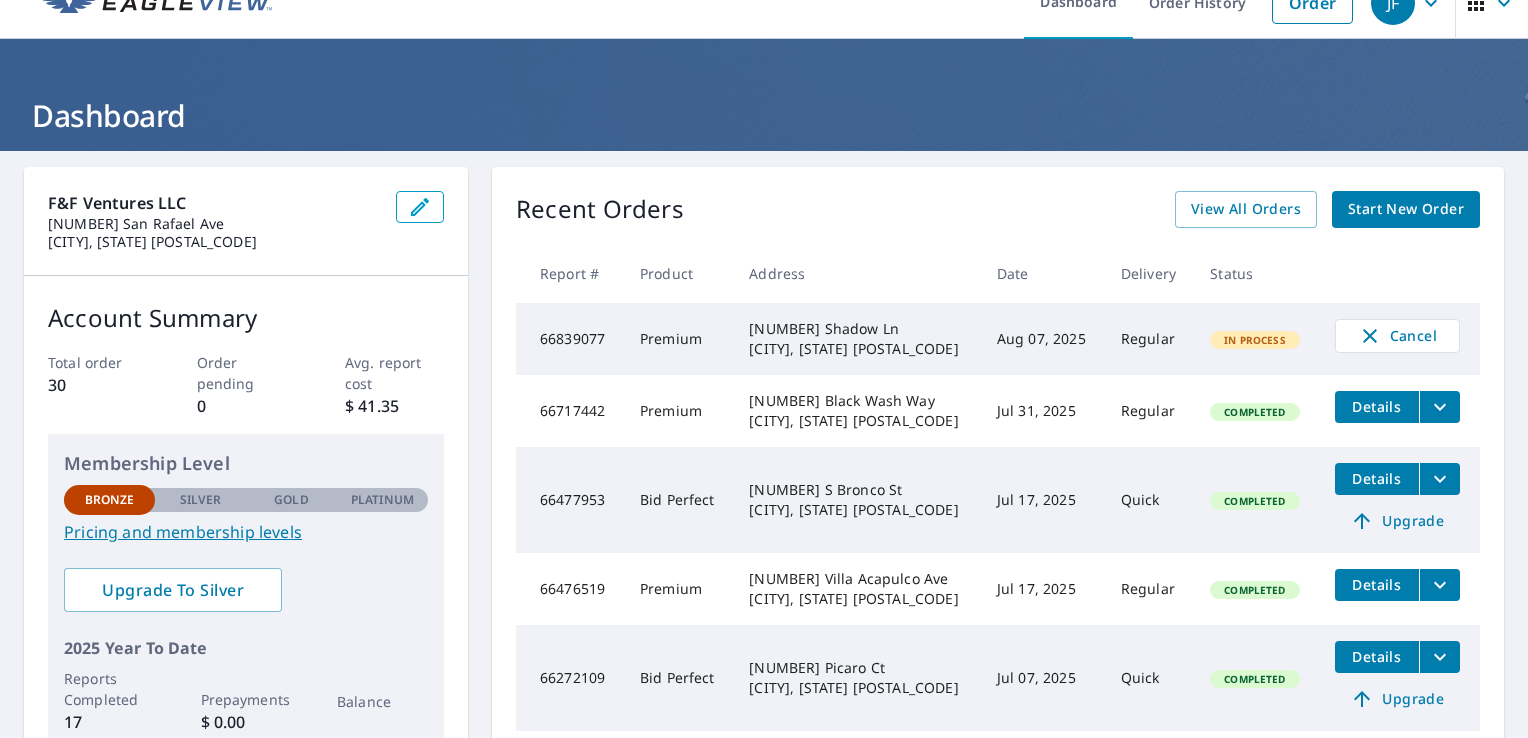 scroll, scrollTop: 0, scrollLeft: 0, axis: both 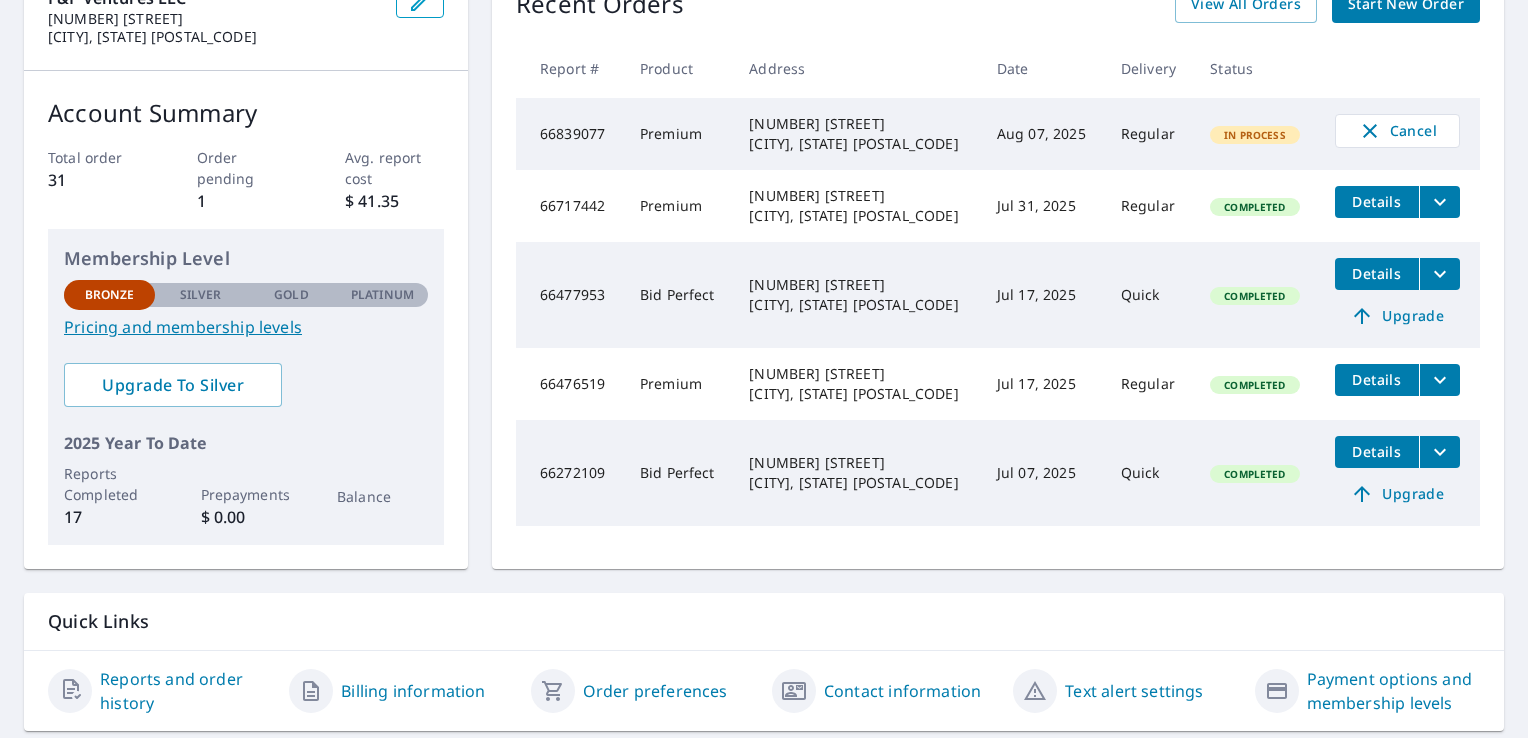 click on "Pricing and membership levels" at bounding box center (246, 327) 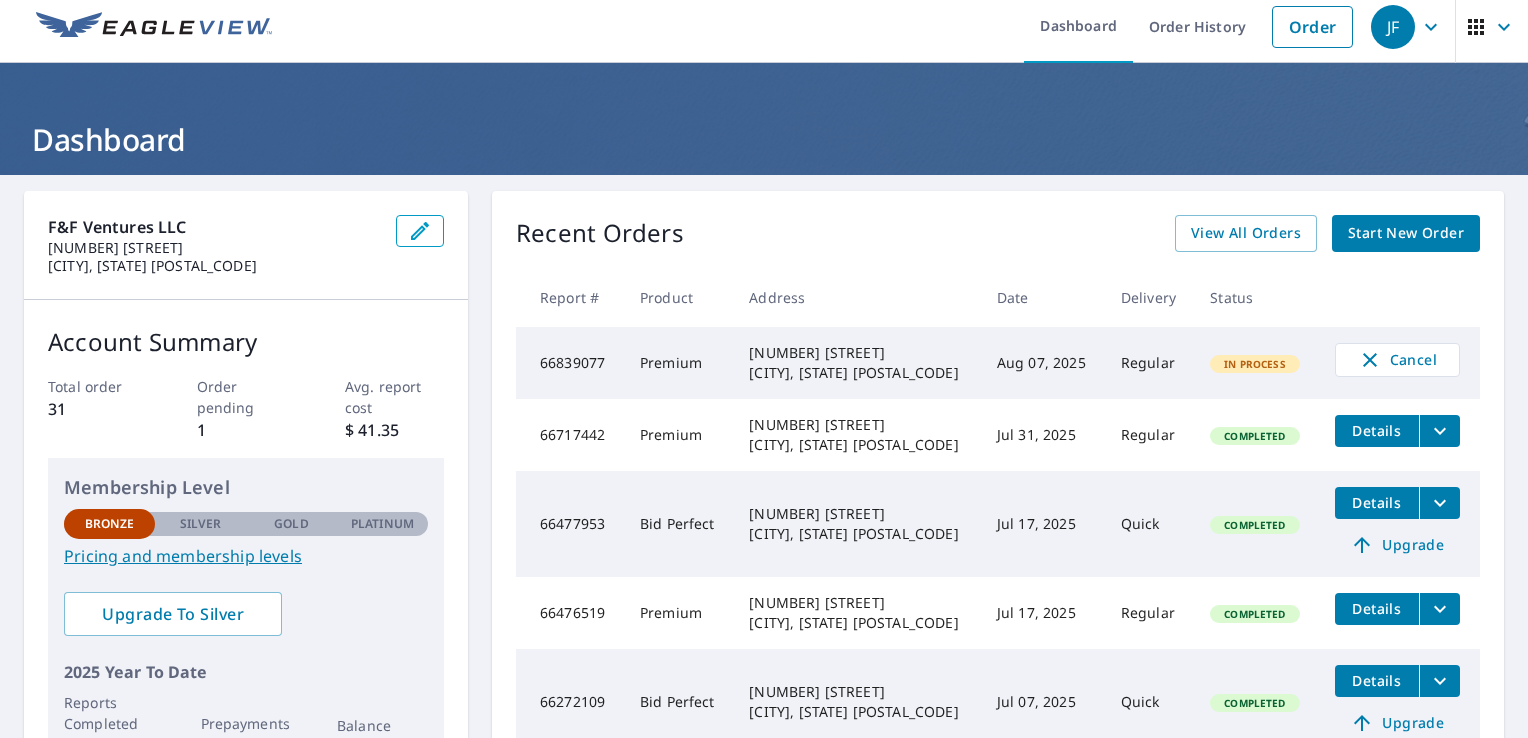 scroll, scrollTop: 0, scrollLeft: 0, axis: both 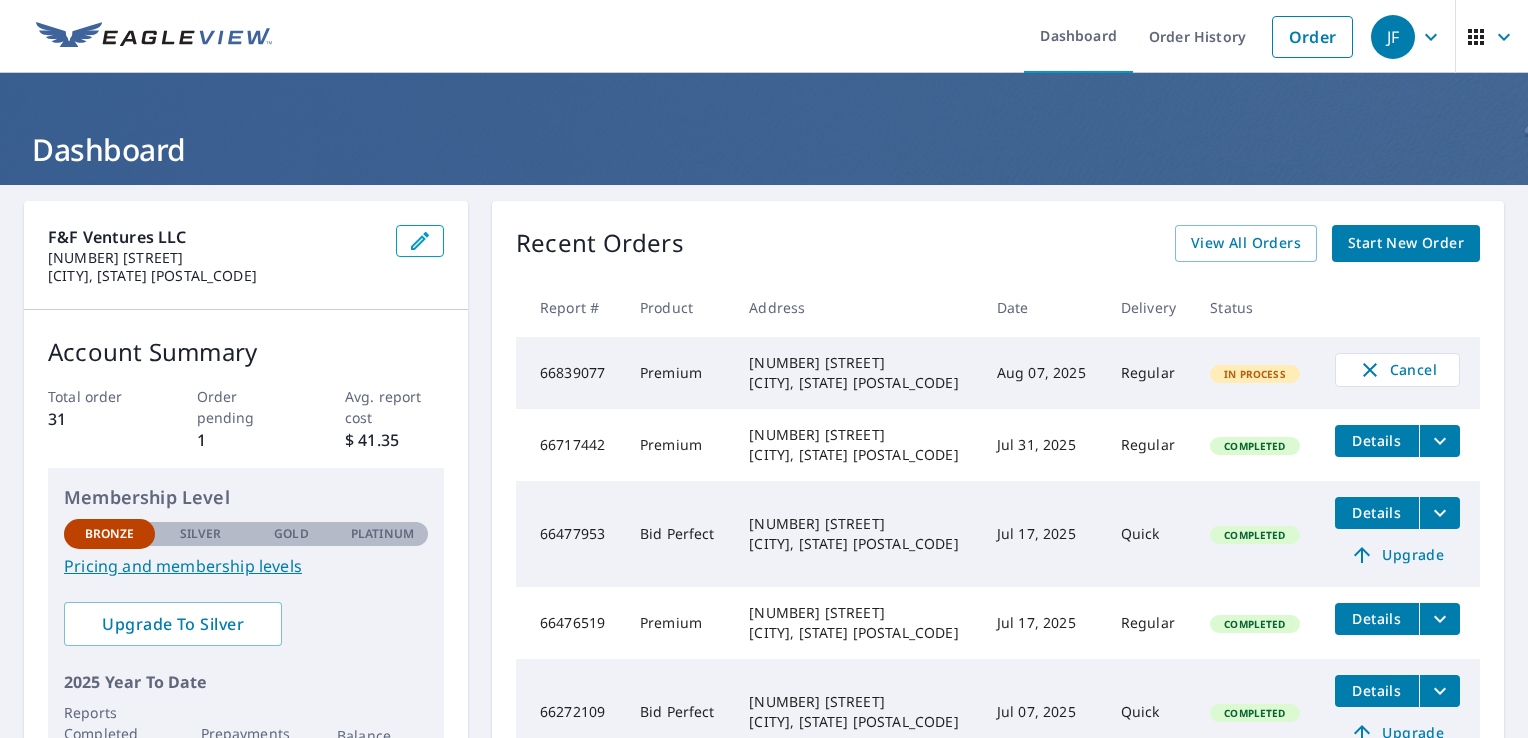 click on "Silver" at bounding box center (201, 534) 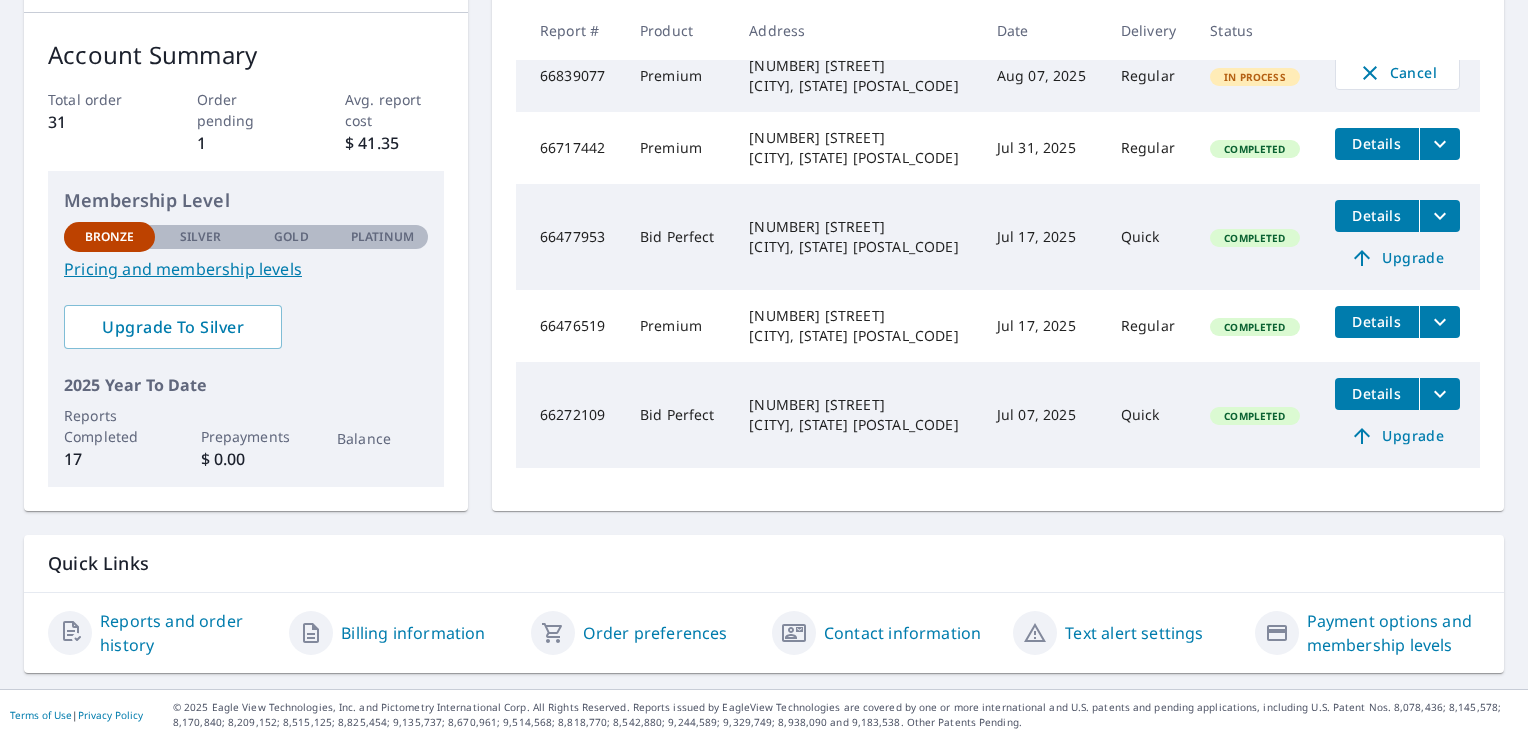 scroll, scrollTop: 0, scrollLeft: 0, axis: both 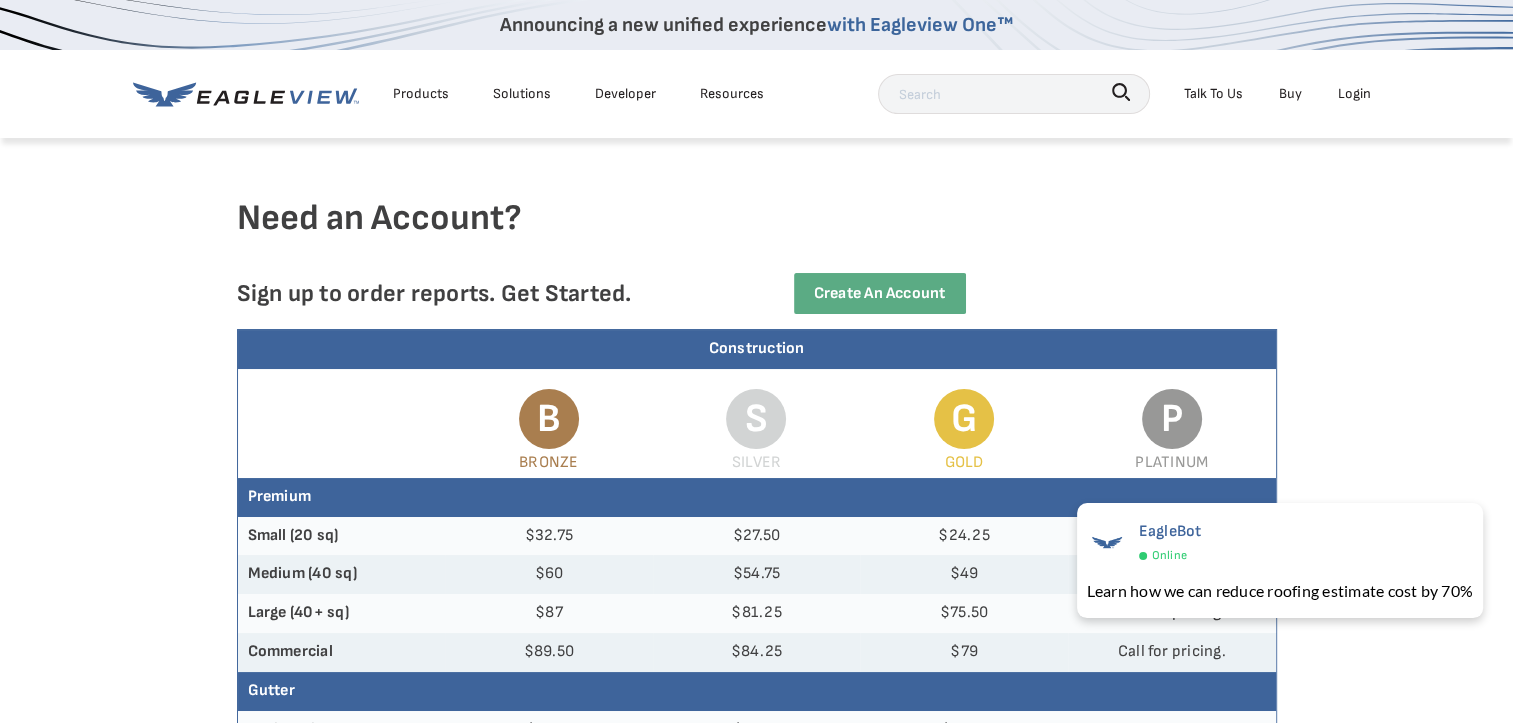 click 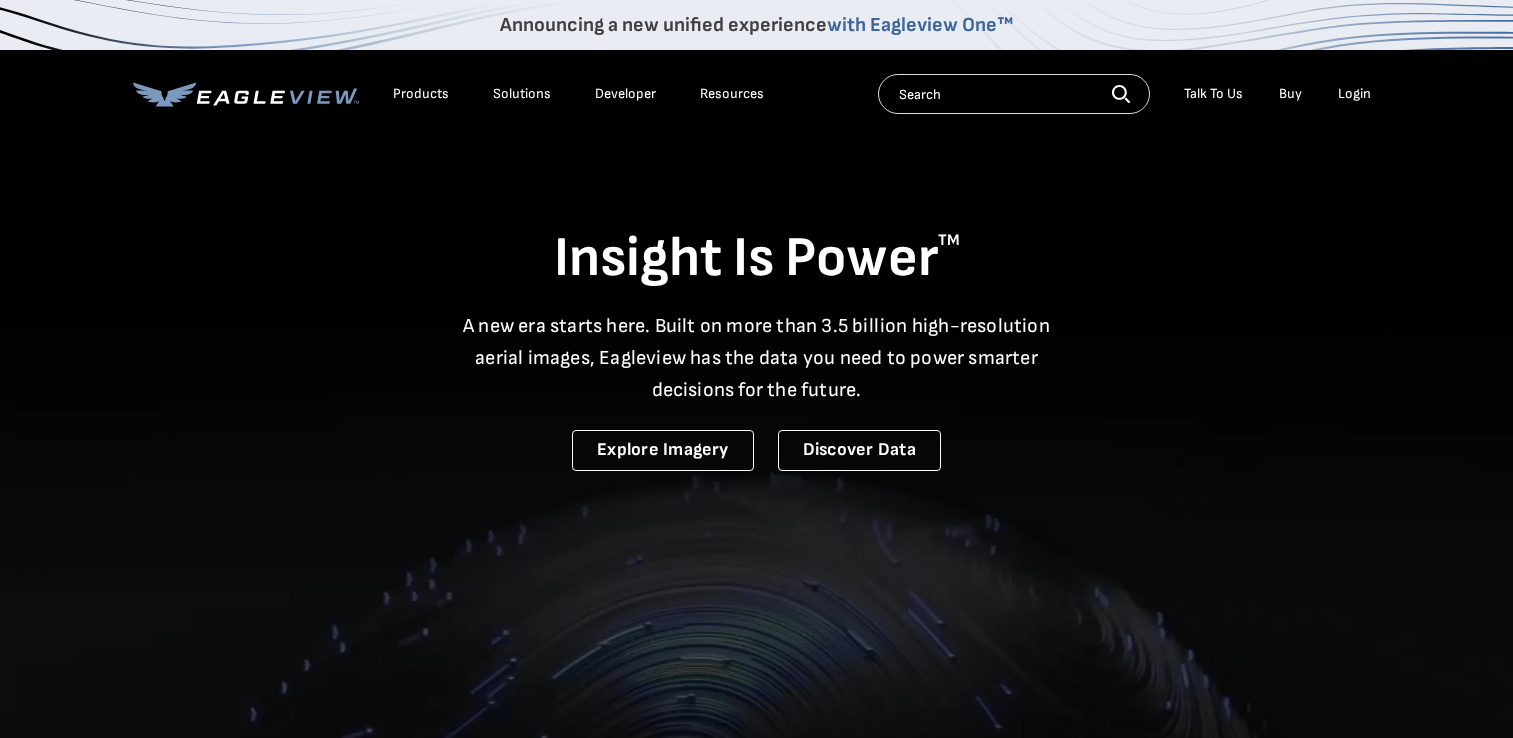 scroll, scrollTop: 0, scrollLeft: 0, axis: both 